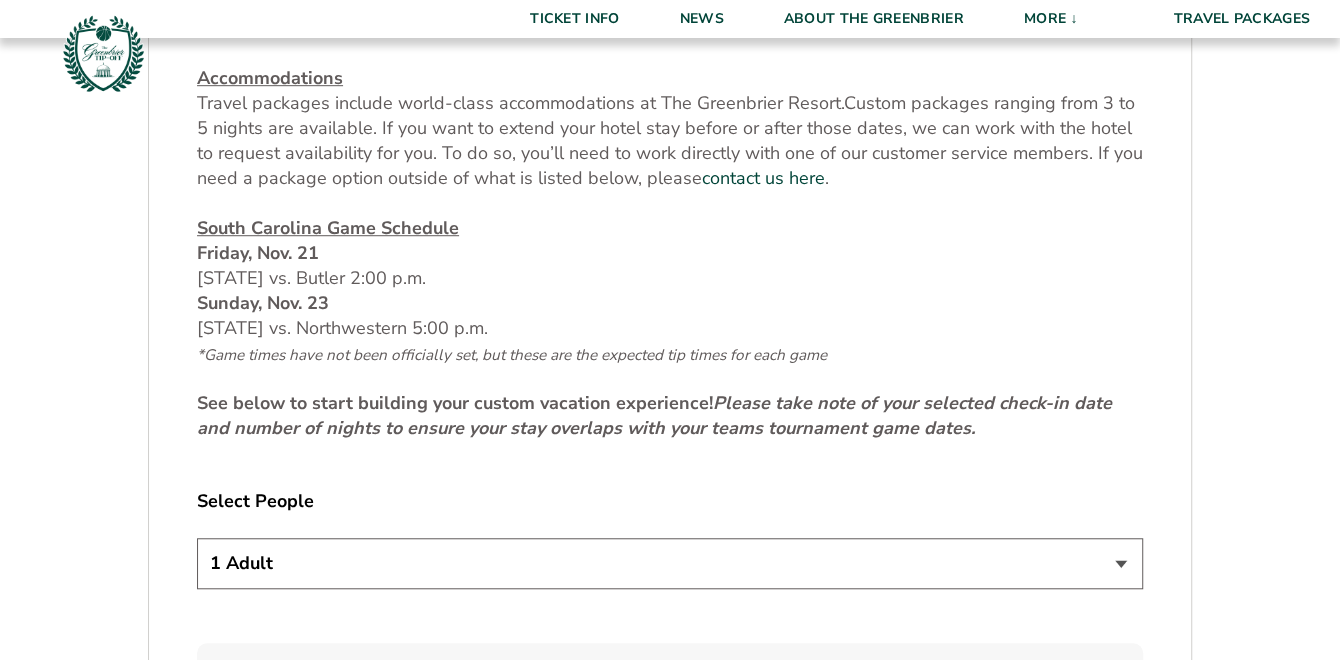 scroll, scrollTop: 900, scrollLeft: 0, axis: vertical 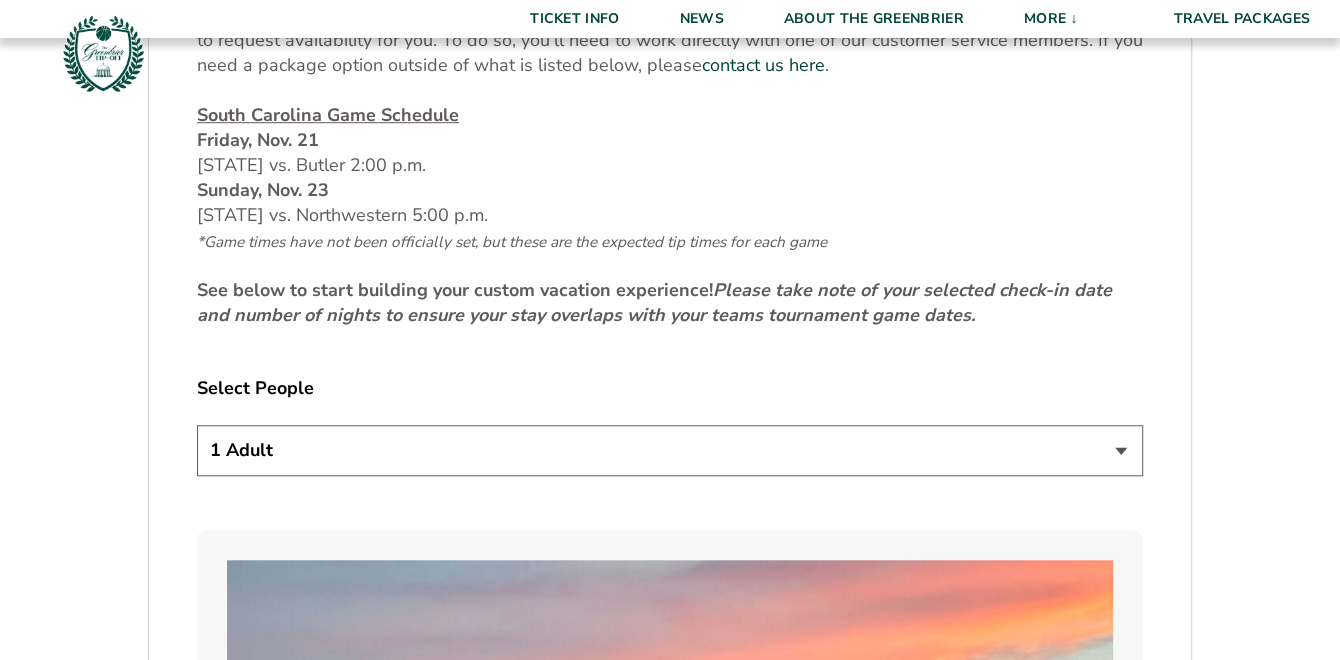 click on "1 Adult
2 Adults
3 Adults
4 Adults
2 Adults + 1 Child
2 Adults + 2 Children
2 Adults + 3 Children" at bounding box center [670, 450] 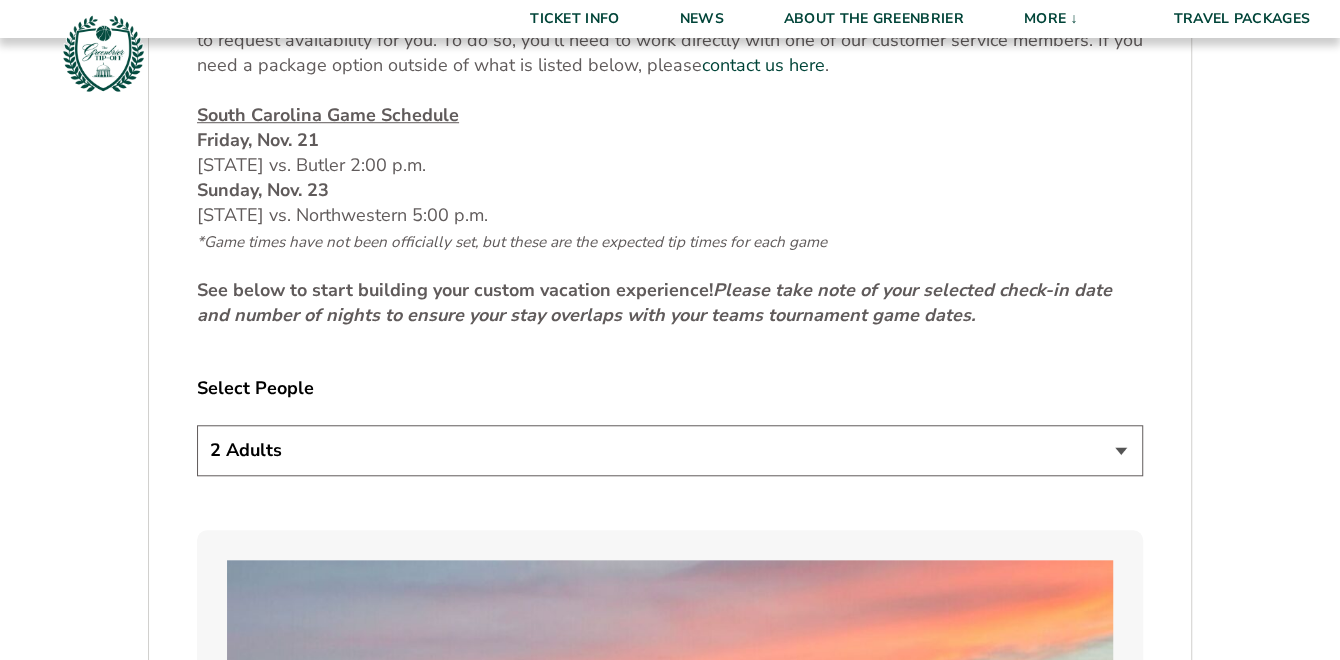click on "1 Adult
2 Adults
3 Adults
4 Adults
2 Adults + 1 Child
2 Adults + 2 Children
2 Adults + 3 Children" at bounding box center (670, 450) 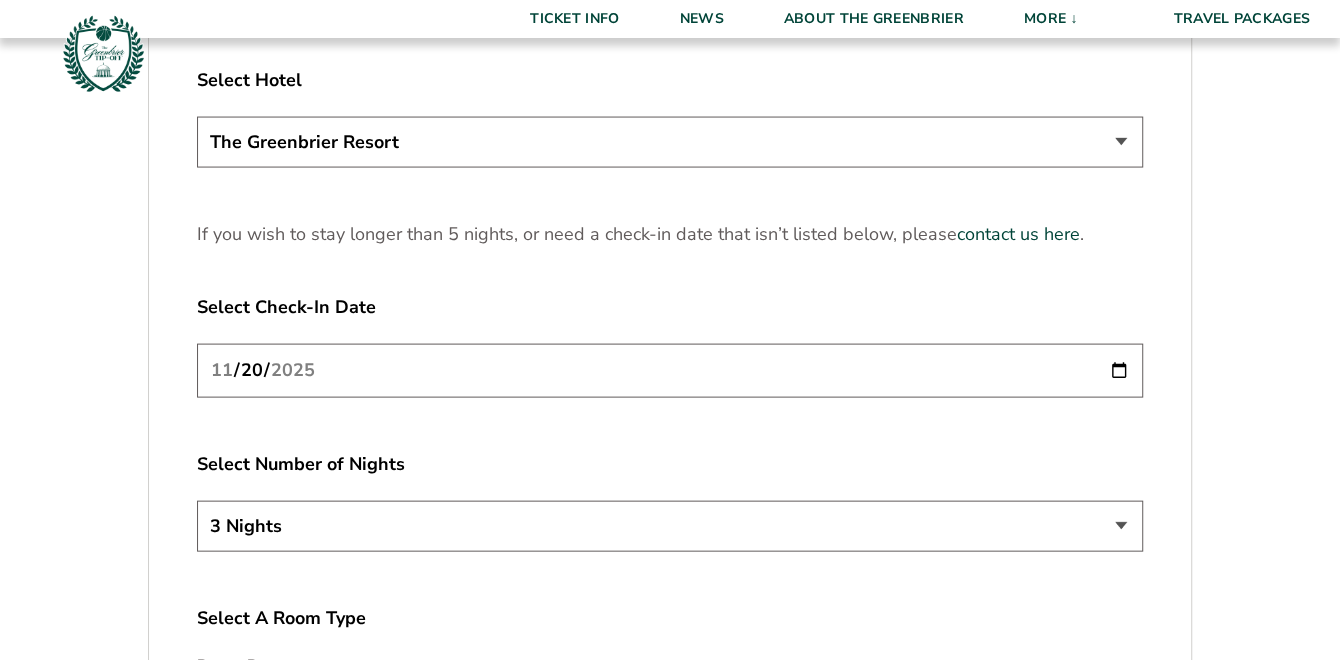 scroll, scrollTop: 2500, scrollLeft: 0, axis: vertical 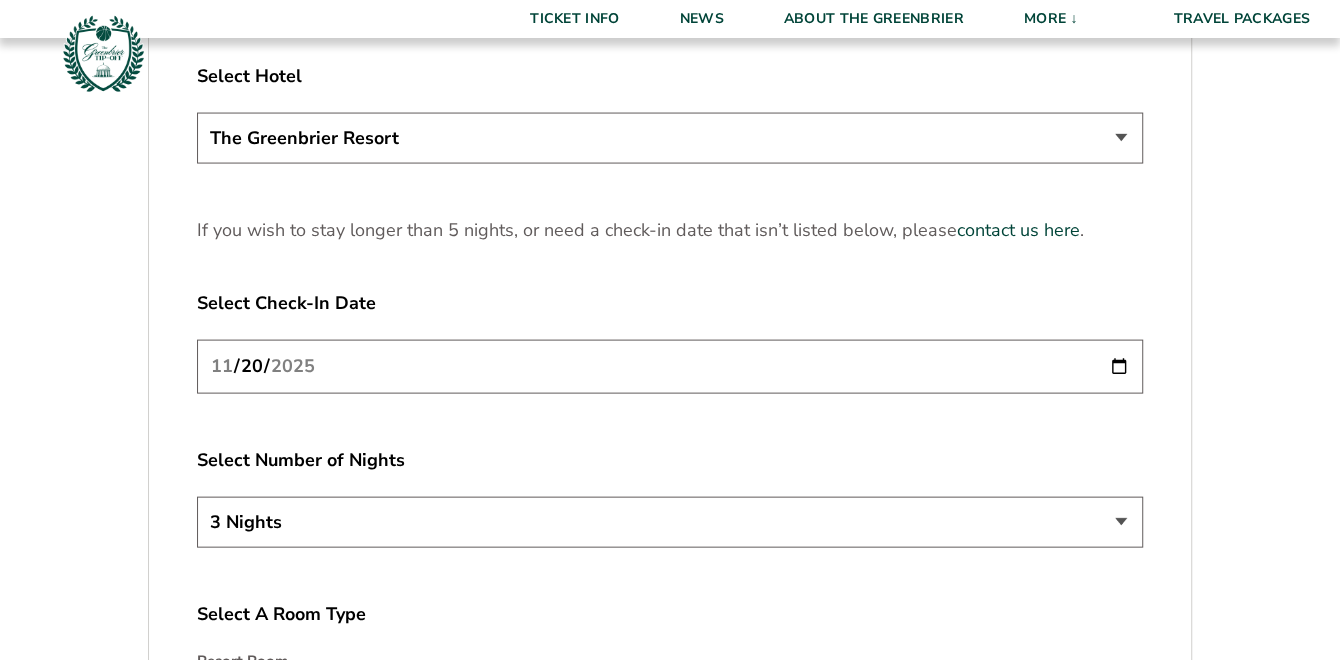 click on "2025-11-20" at bounding box center [670, 366] 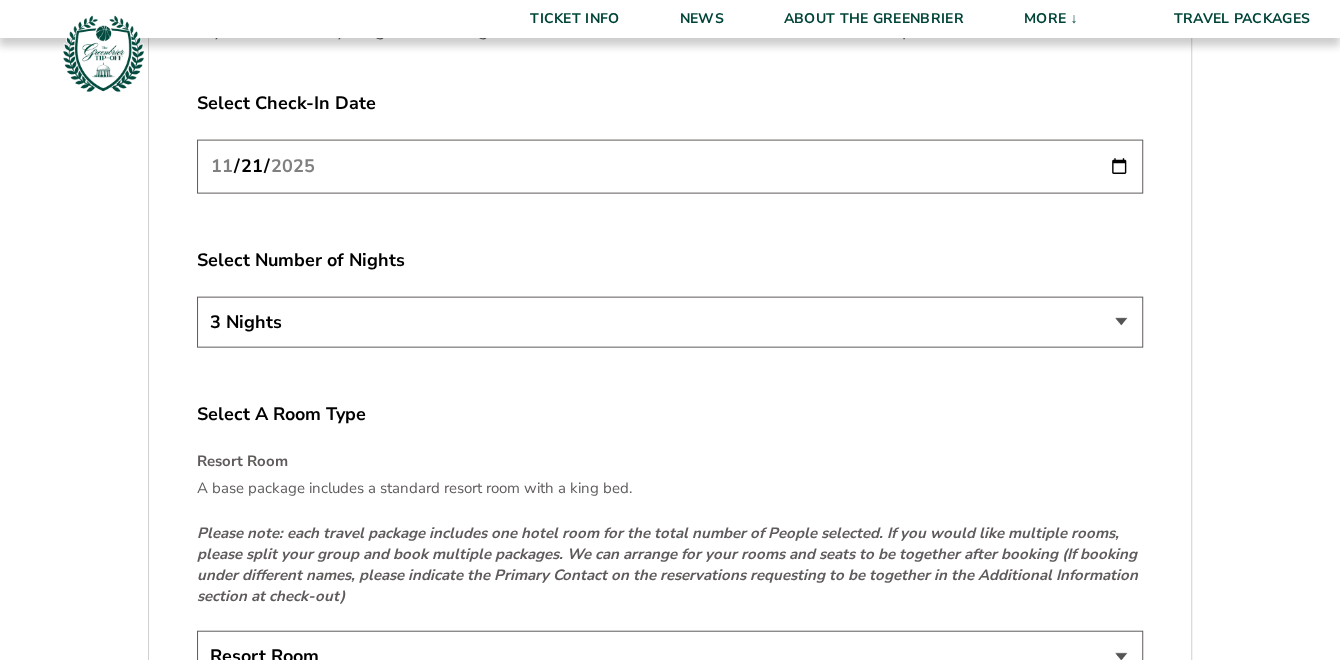 scroll, scrollTop: 3000, scrollLeft: 0, axis: vertical 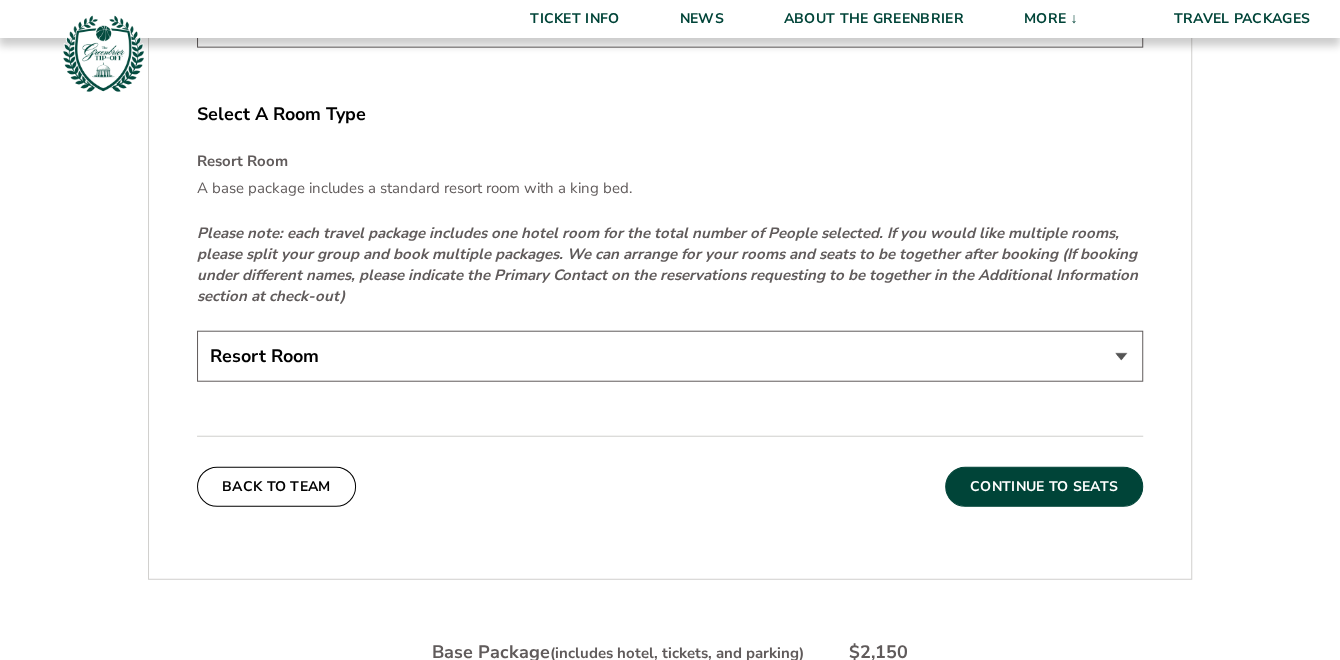 click on "Continue To Seats" at bounding box center (1044, 487) 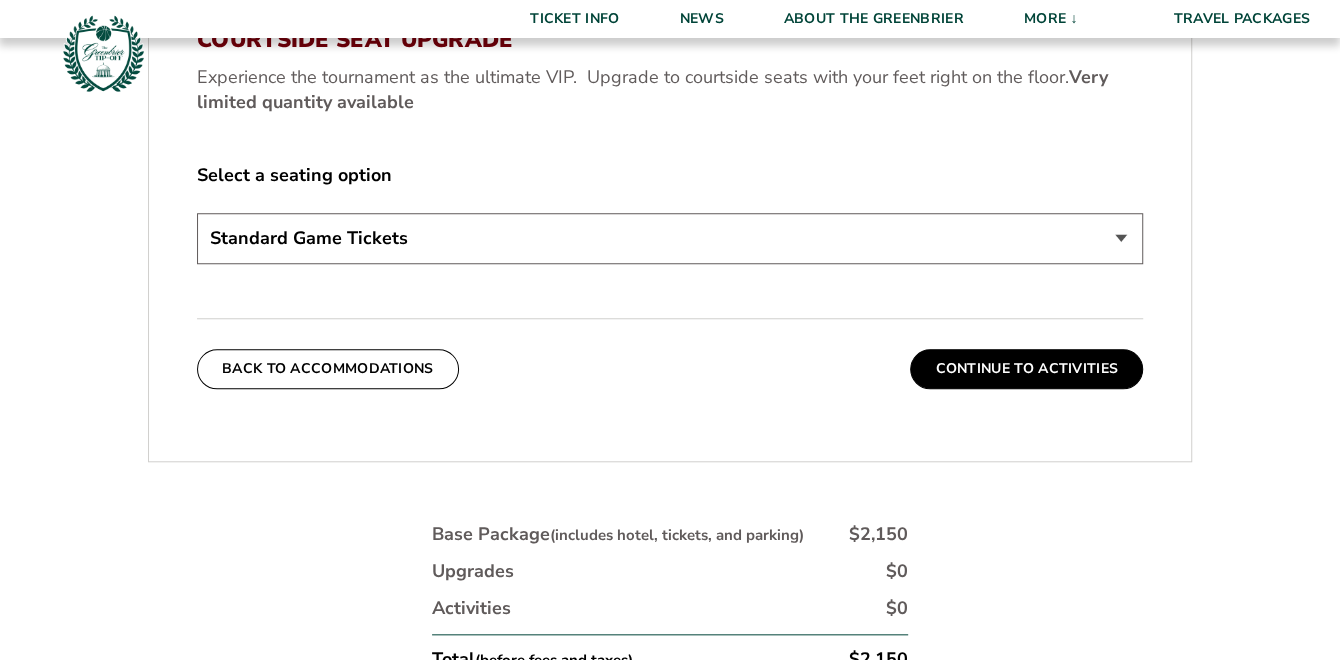 scroll, scrollTop: 1011, scrollLeft: 0, axis: vertical 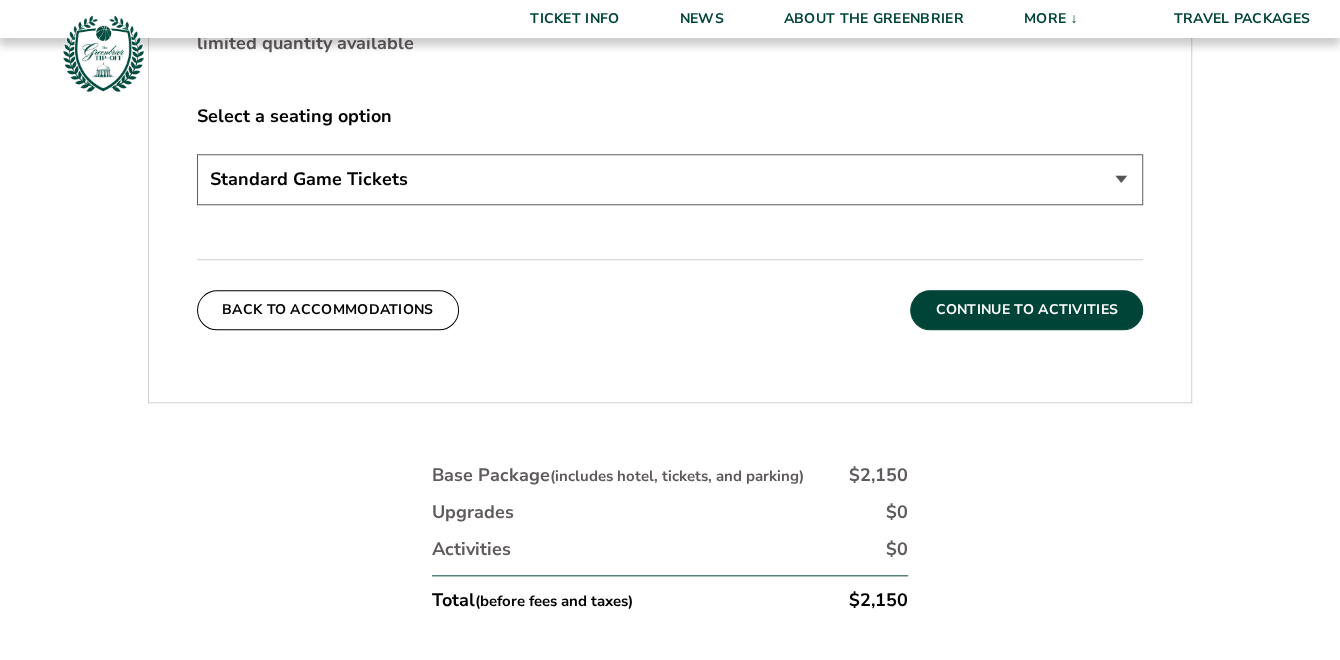 click on "Continue To Activities" at bounding box center (1026, 310) 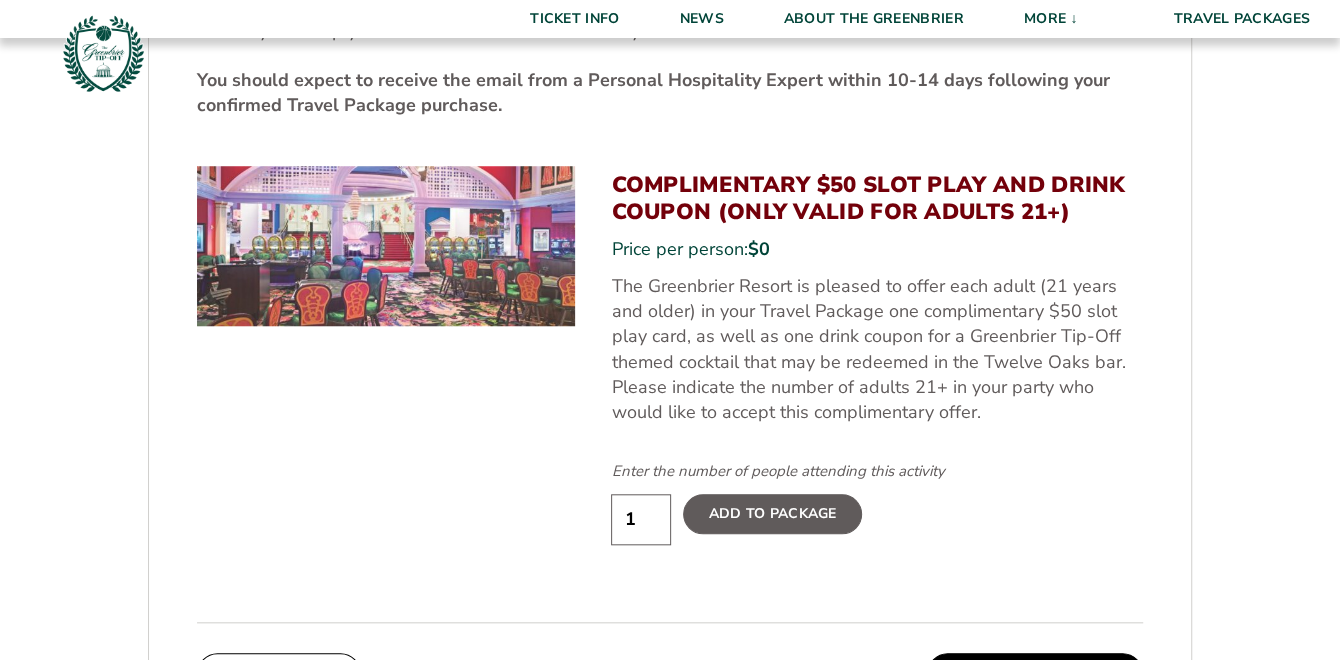 scroll, scrollTop: 1111, scrollLeft: 0, axis: vertical 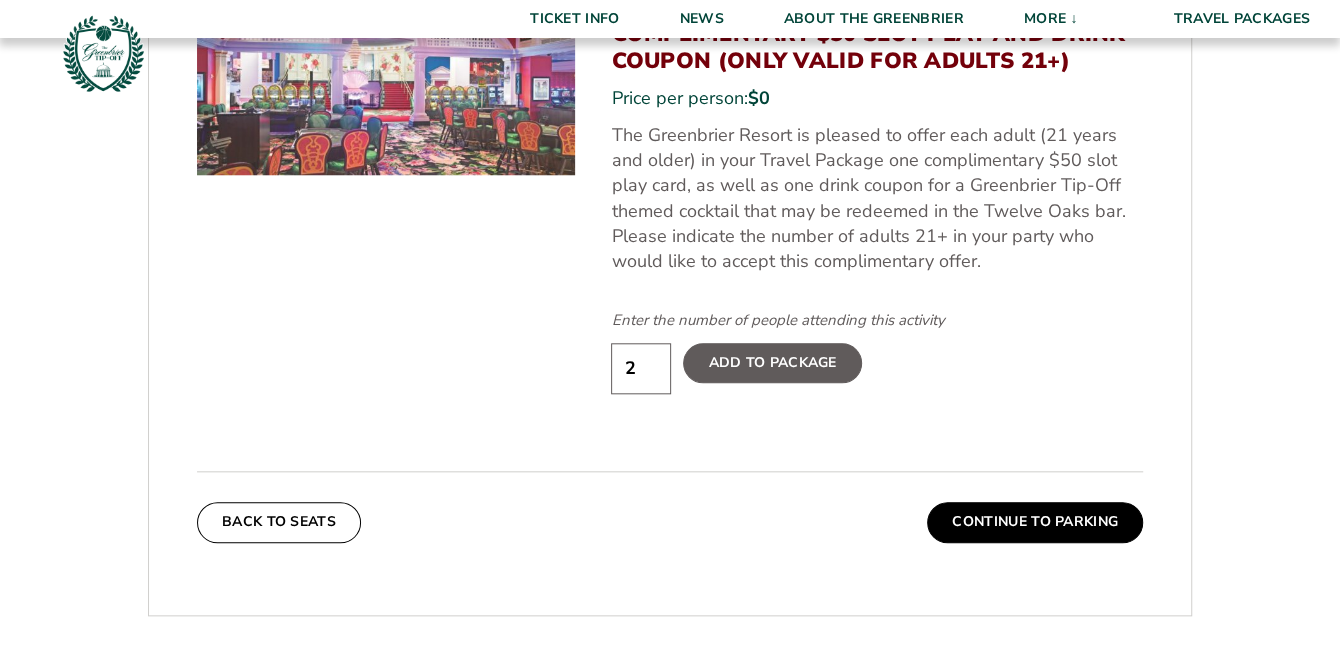 type on "2" 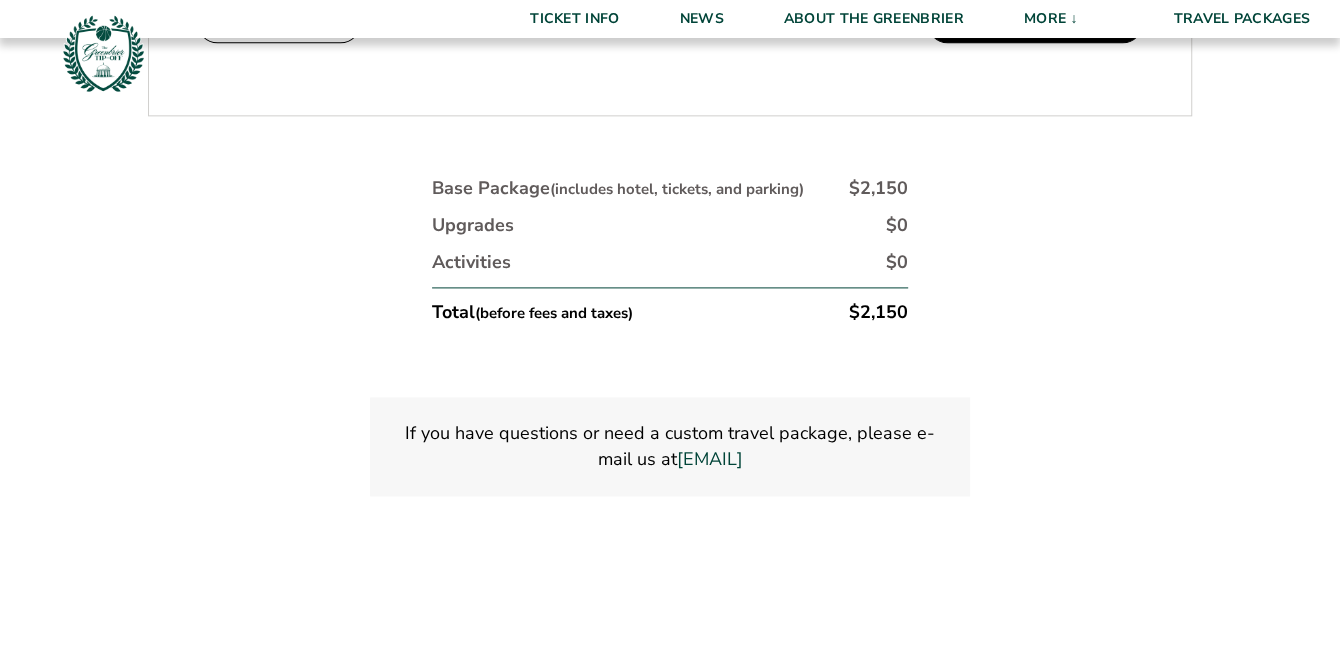 scroll, scrollTop: 1311, scrollLeft: 0, axis: vertical 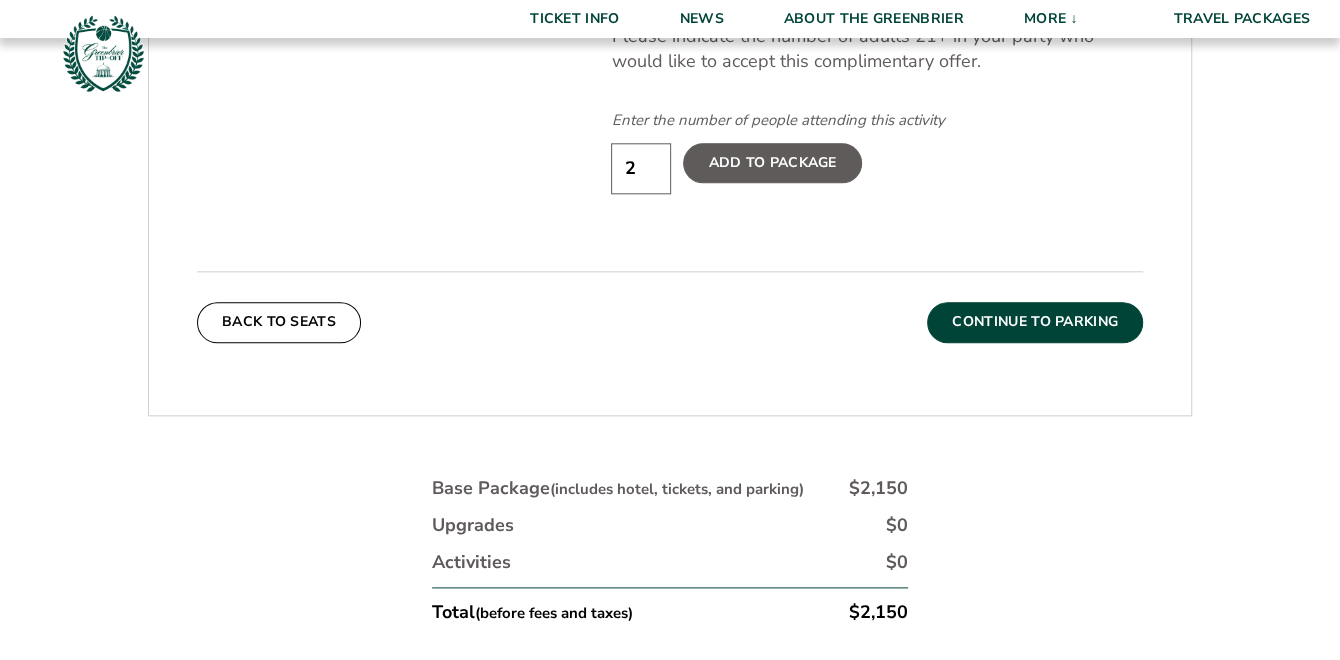 click on "Continue To Parking" at bounding box center (1035, 322) 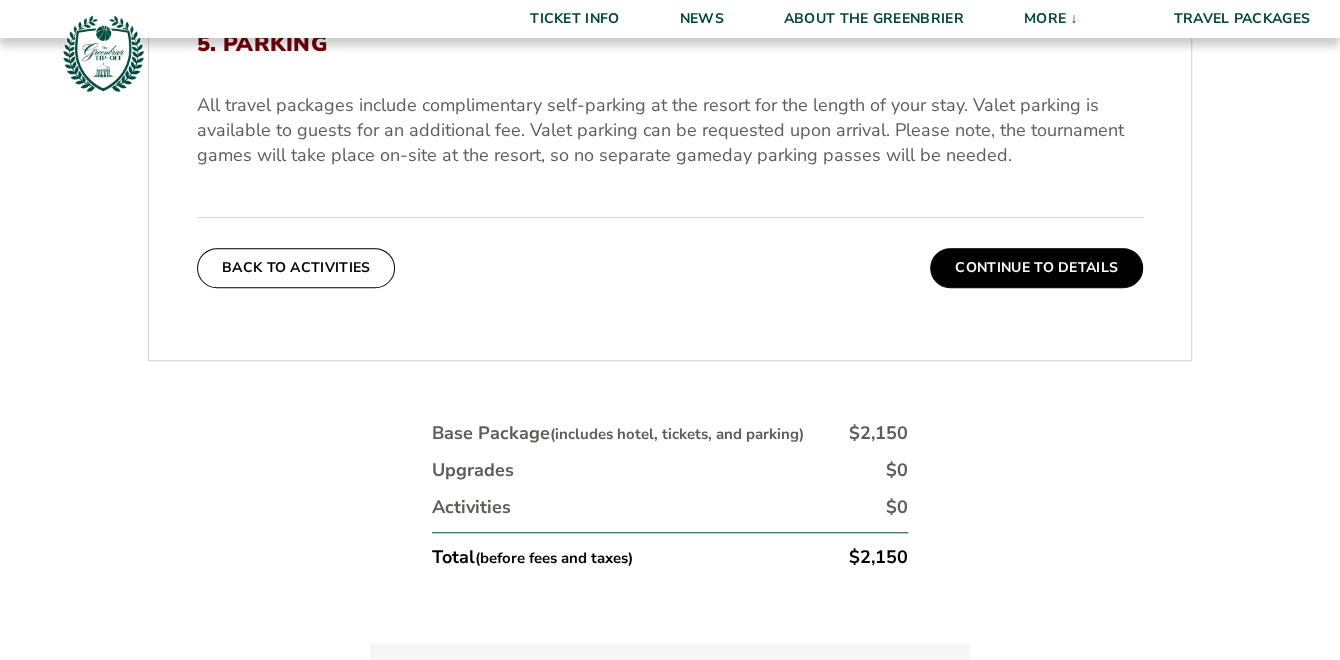 scroll, scrollTop: 711, scrollLeft: 0, axis: vertical 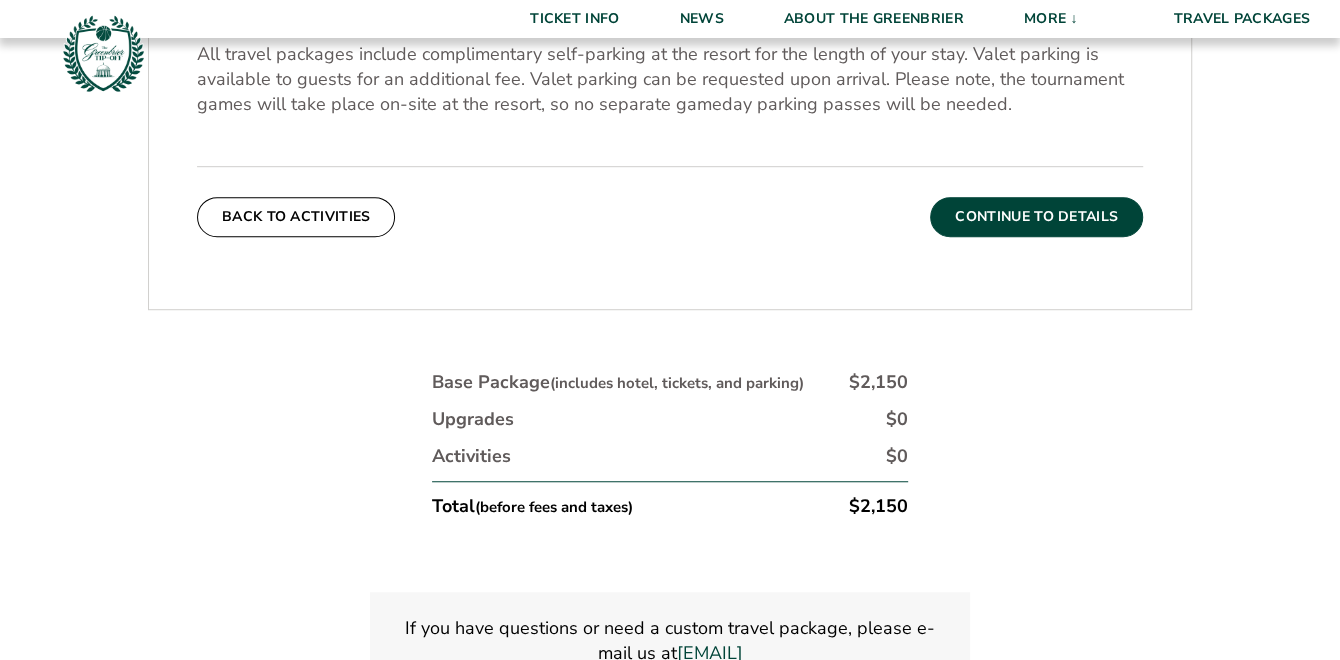 click on "Continue To Details" at bounding box center [1036, 217] 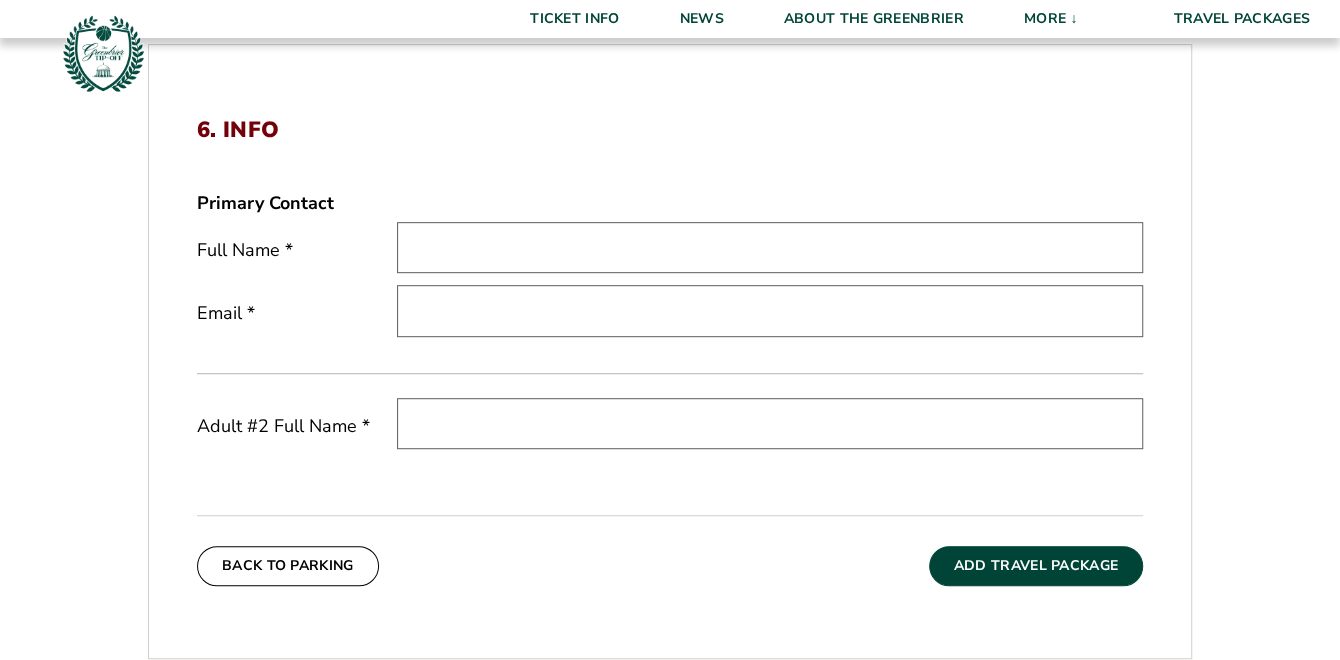 scroll, scrollTop: 611, scrollLeft: 0, axis: vertical 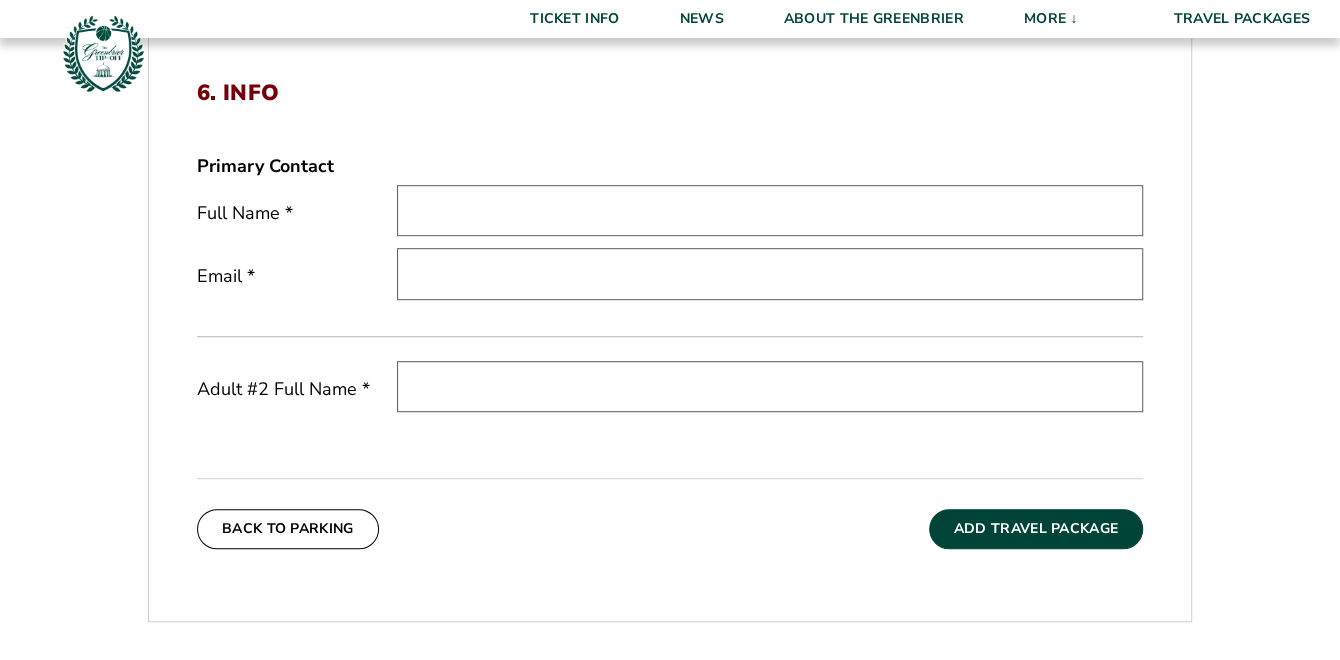 click at bounding box center [770, 210] 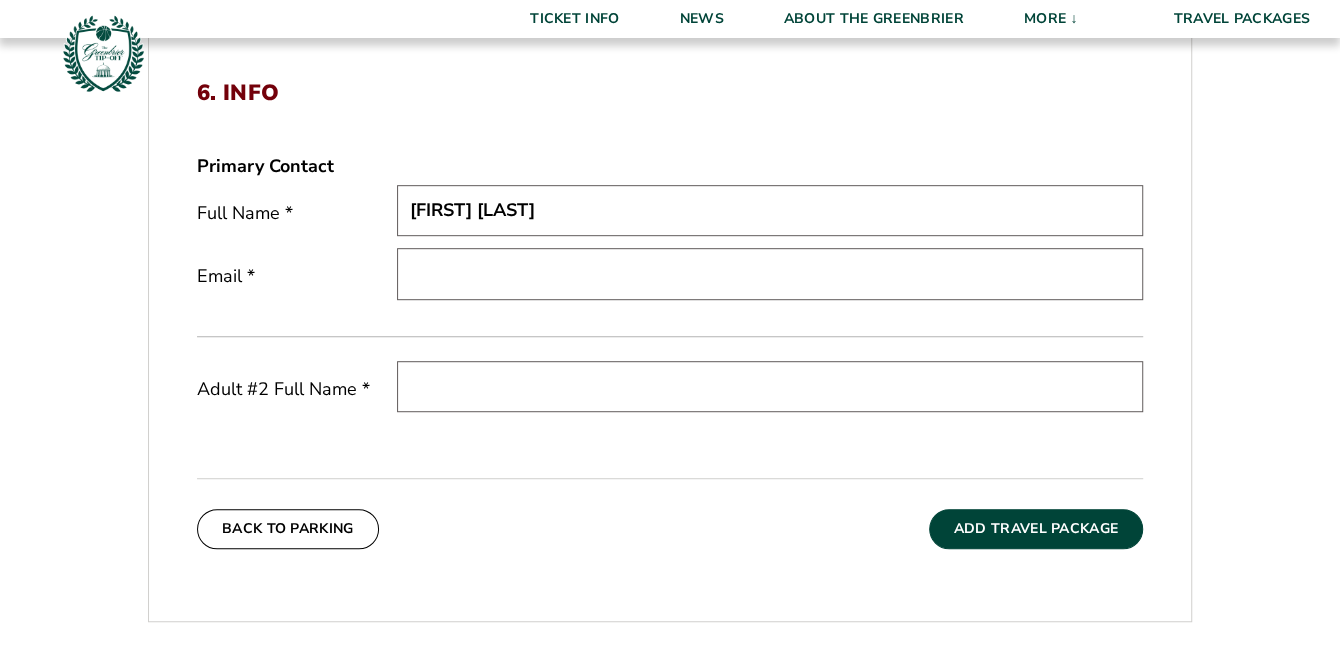 type on "[FIRST] [LAST]" 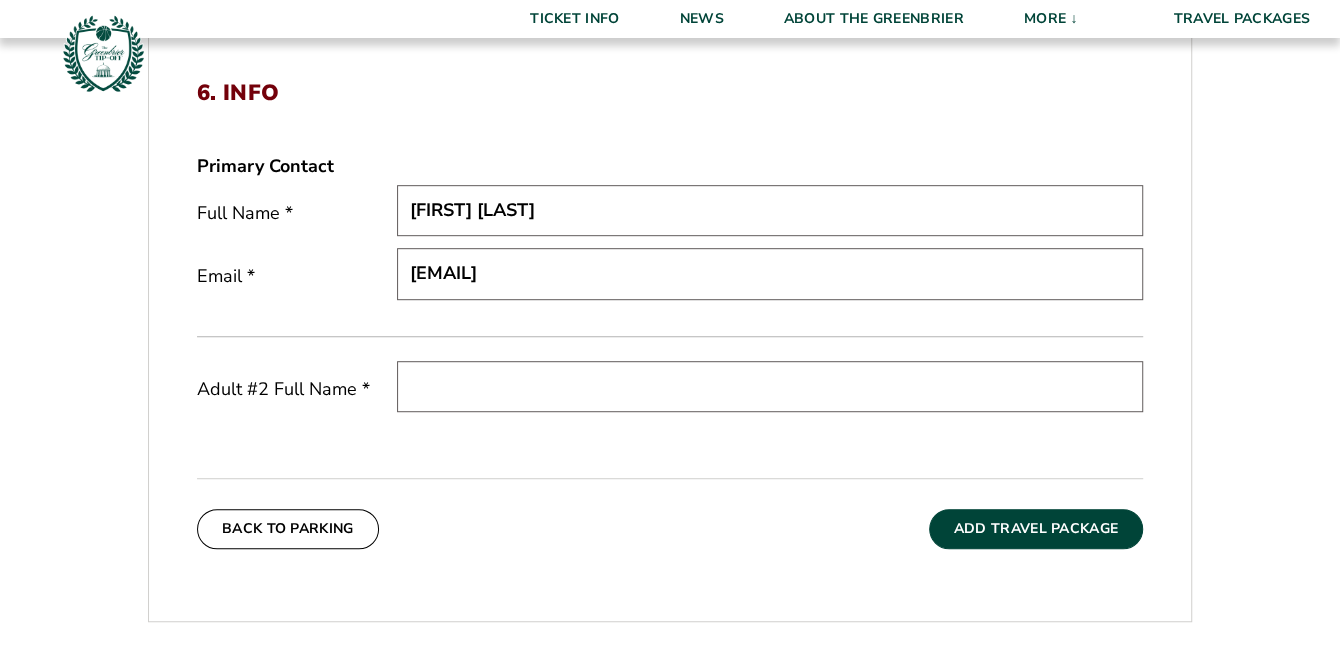 type on "[EMAIL]" 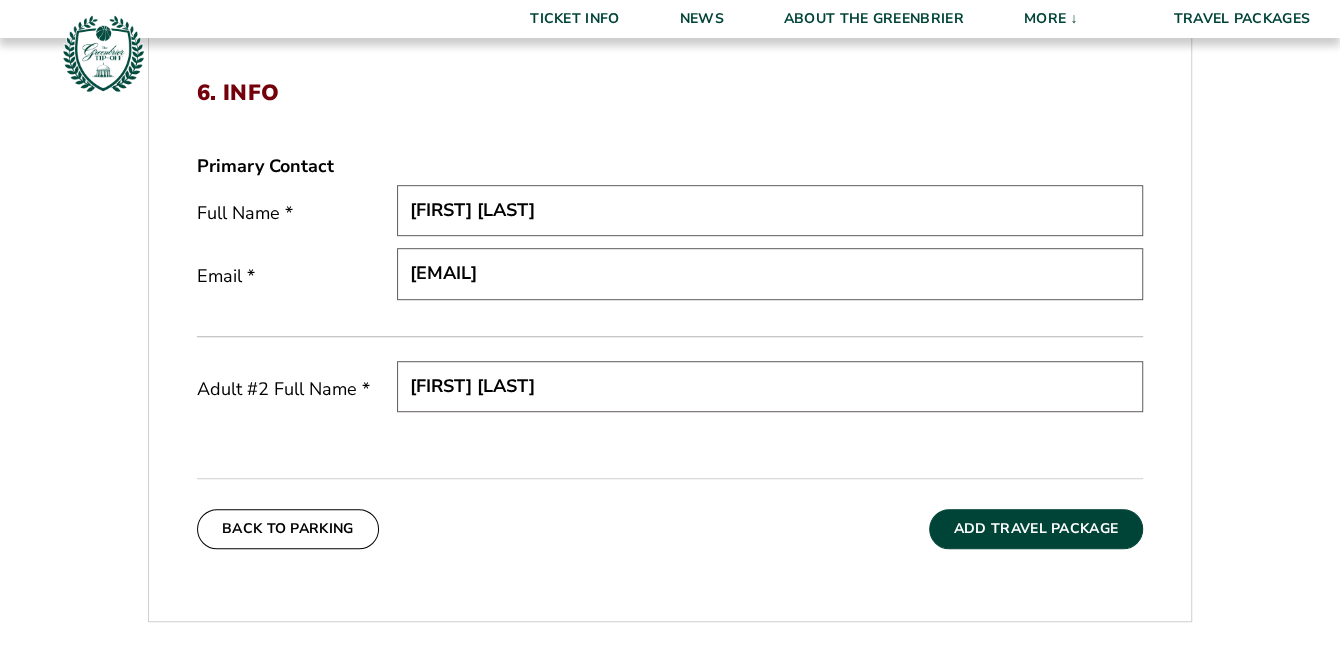 type on "[FIRST] [LAST]" 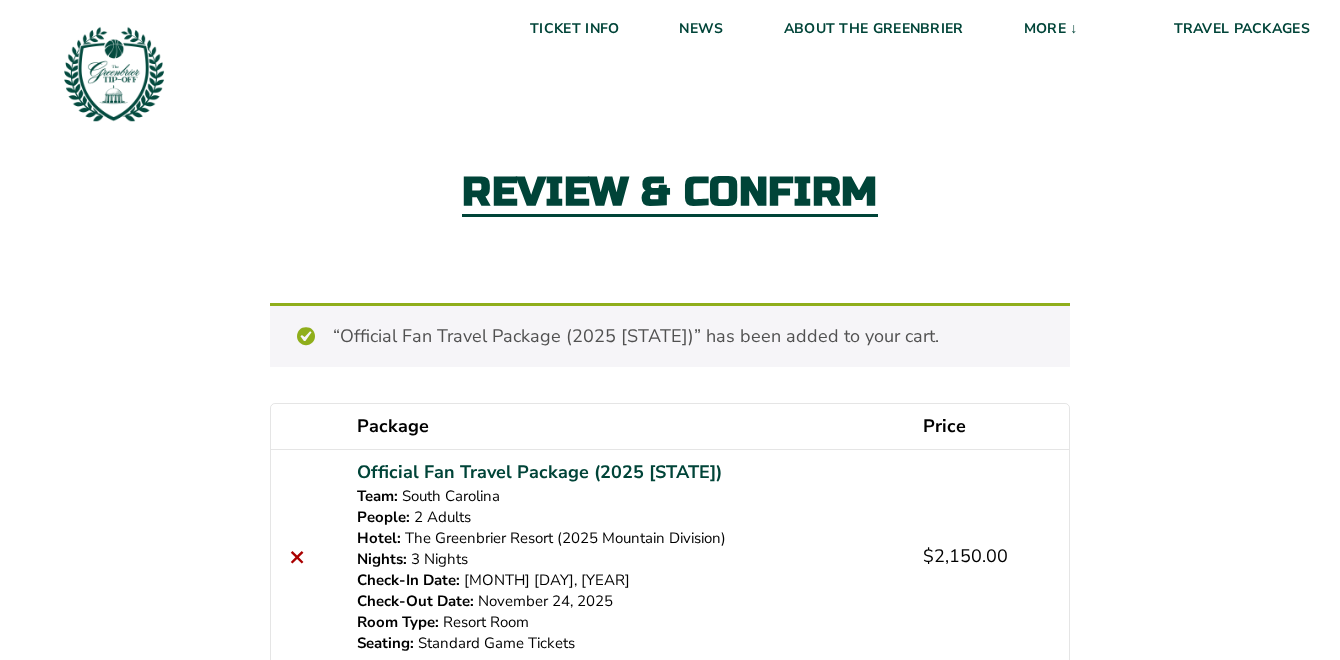 scroll, scrollTop: 0, scrollLeft: 0, axis: both 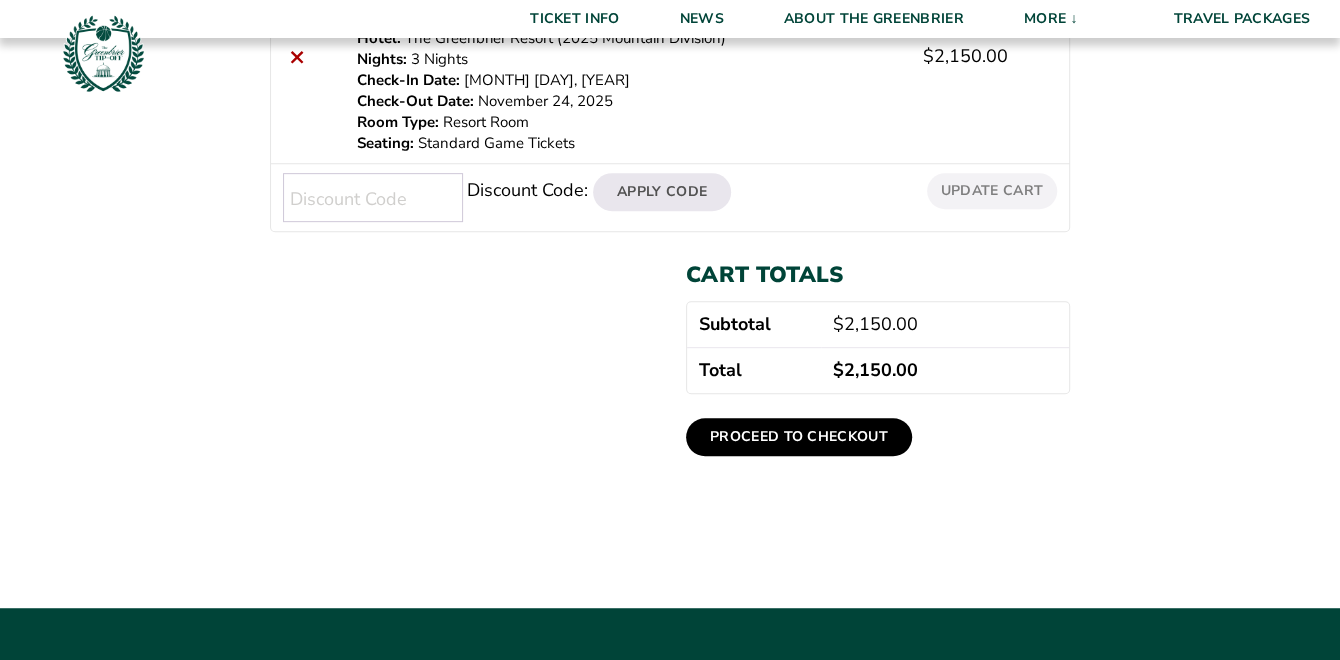 click on "Proceed to checkout" at bounding box center (799, 437) 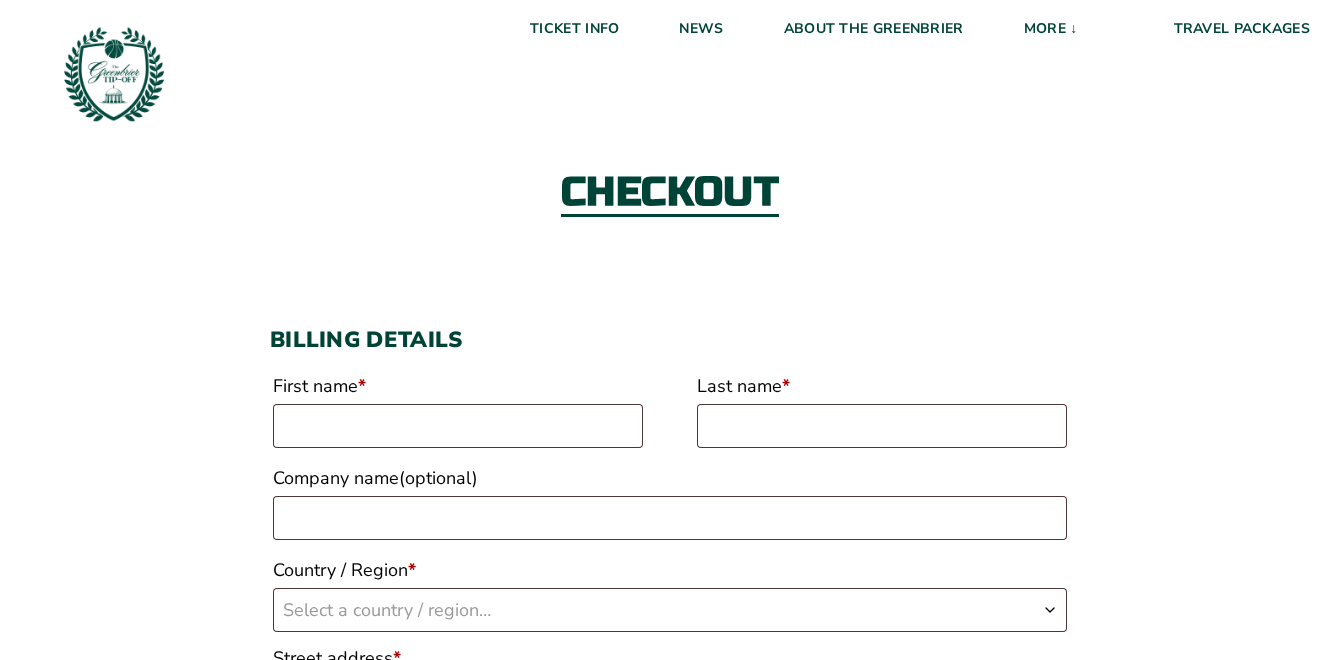 scroll, scrollTop: 0, scrollLeft: 0, axis: both 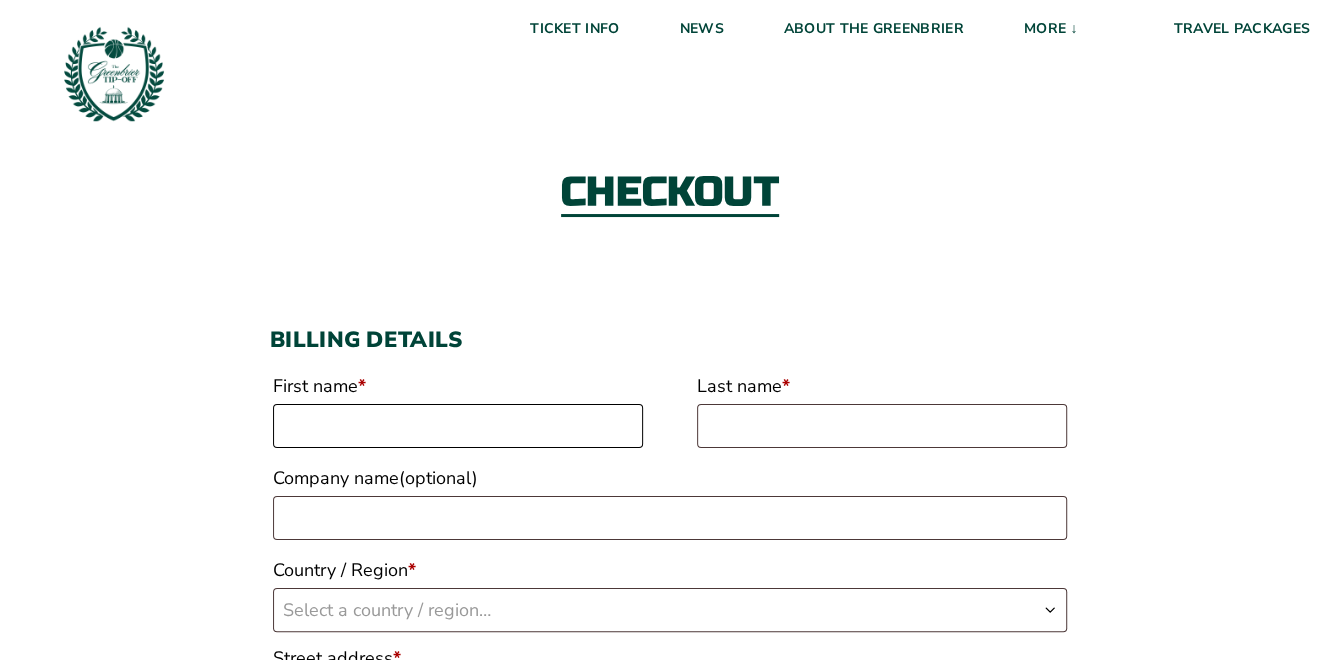 click on "First name  *" at bounding box center (458, 426) 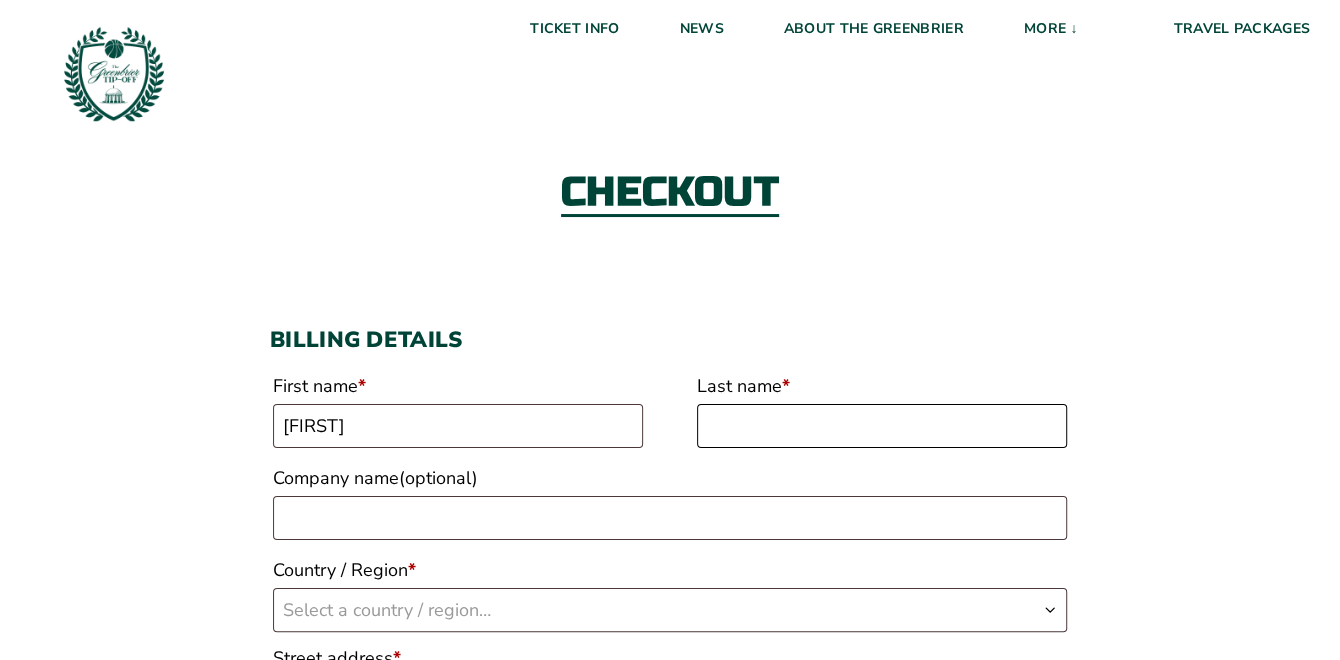 type on "Belcher" 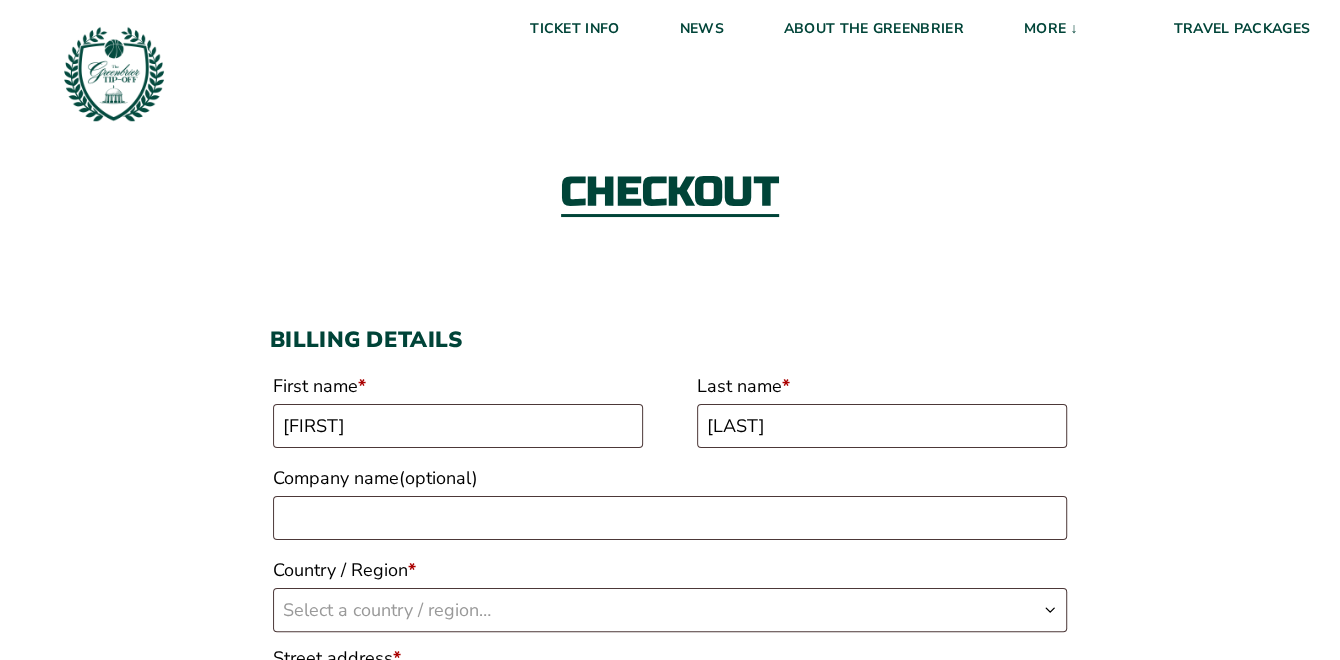 type on "Turner Padget" 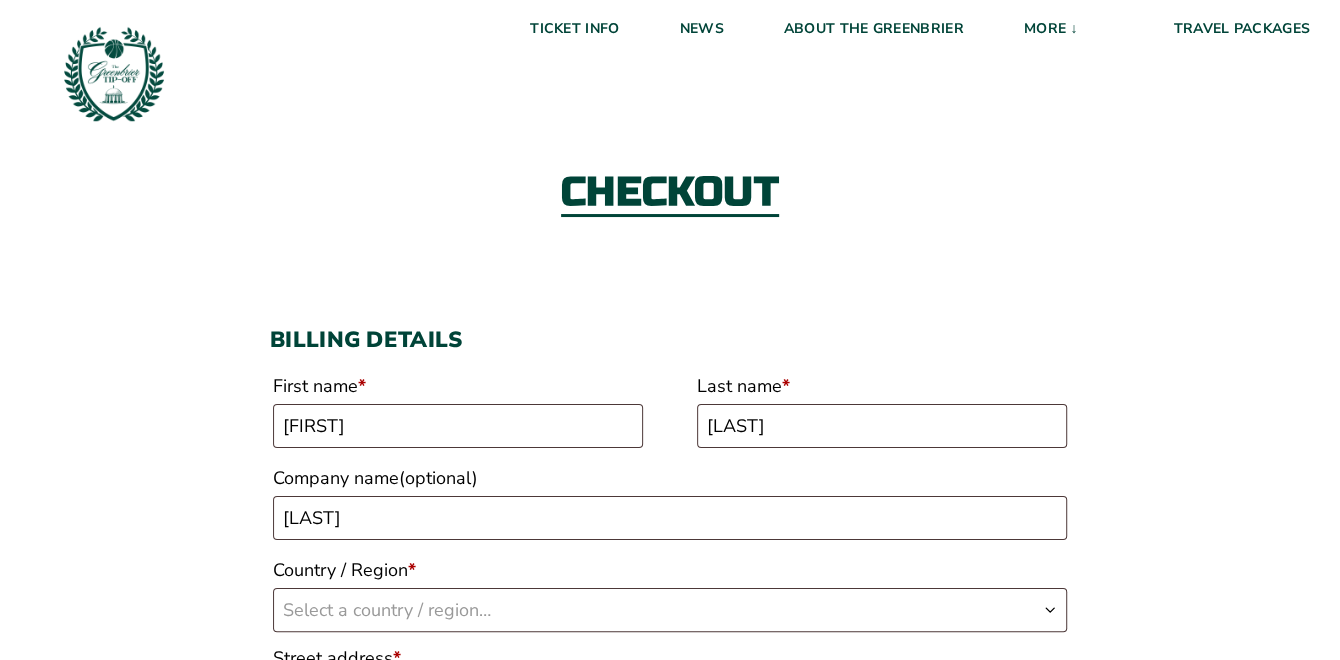select on "US" 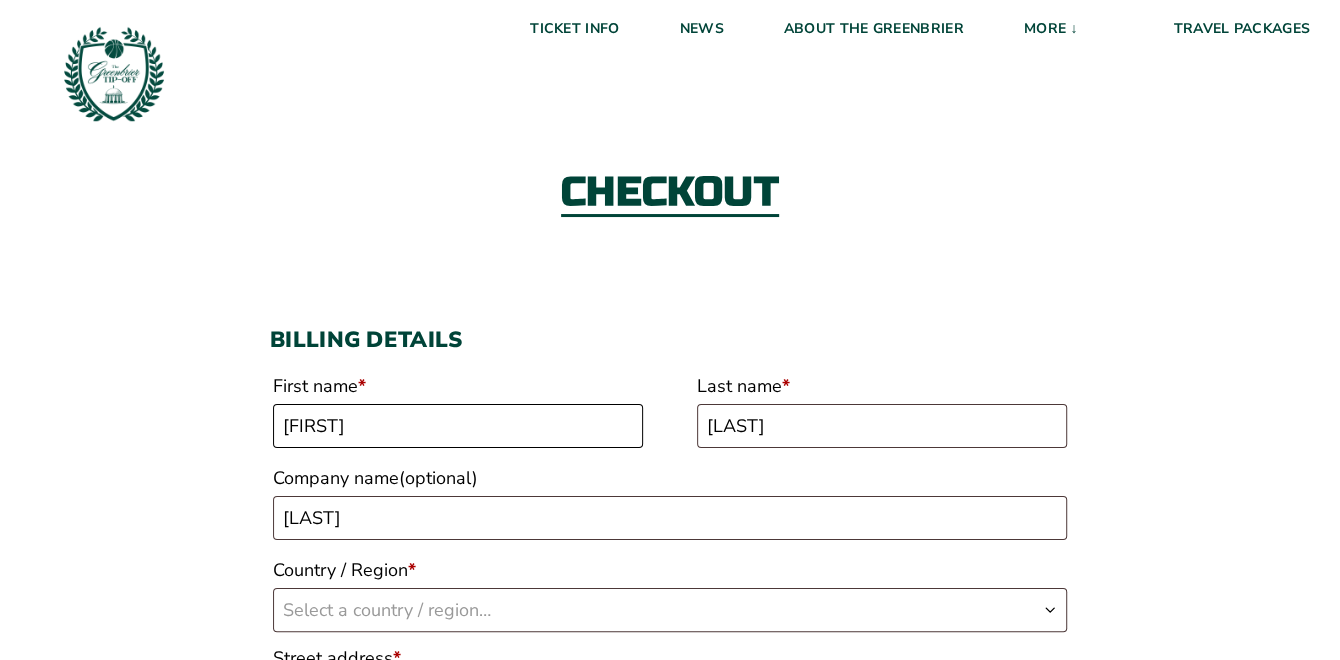 select on "US" 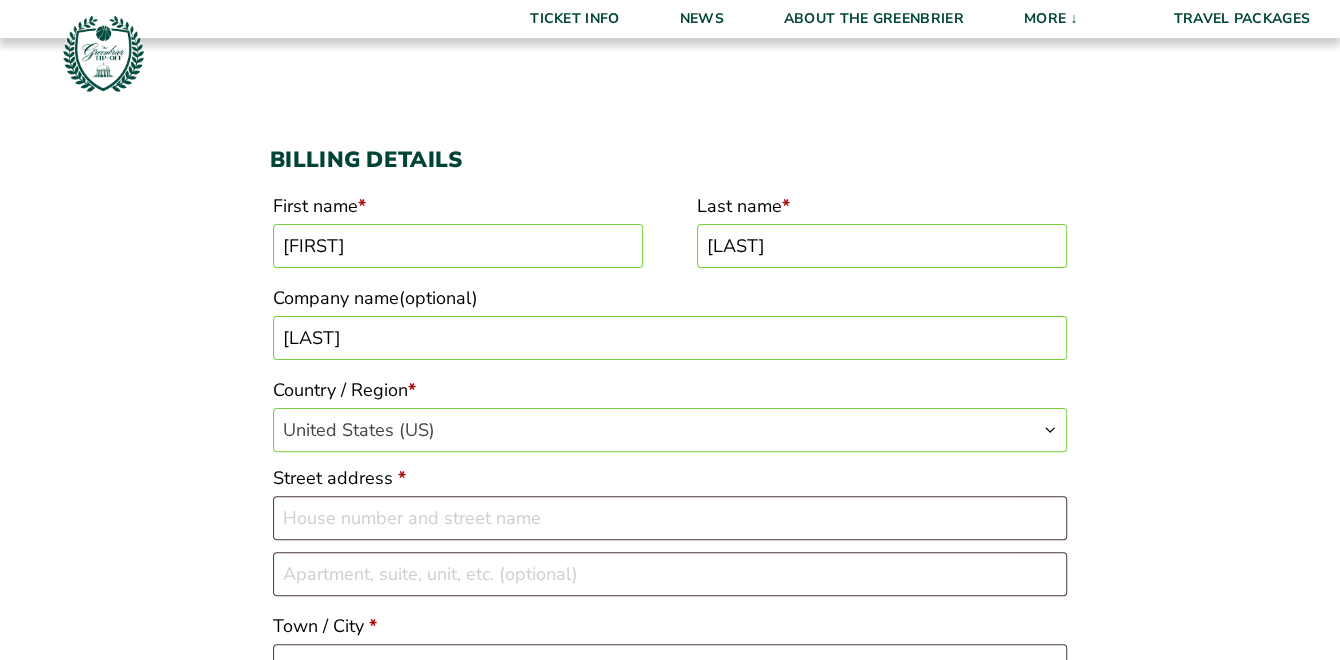 scroll, scrollTop: 109, scrollLeft: 0, axis: vertical 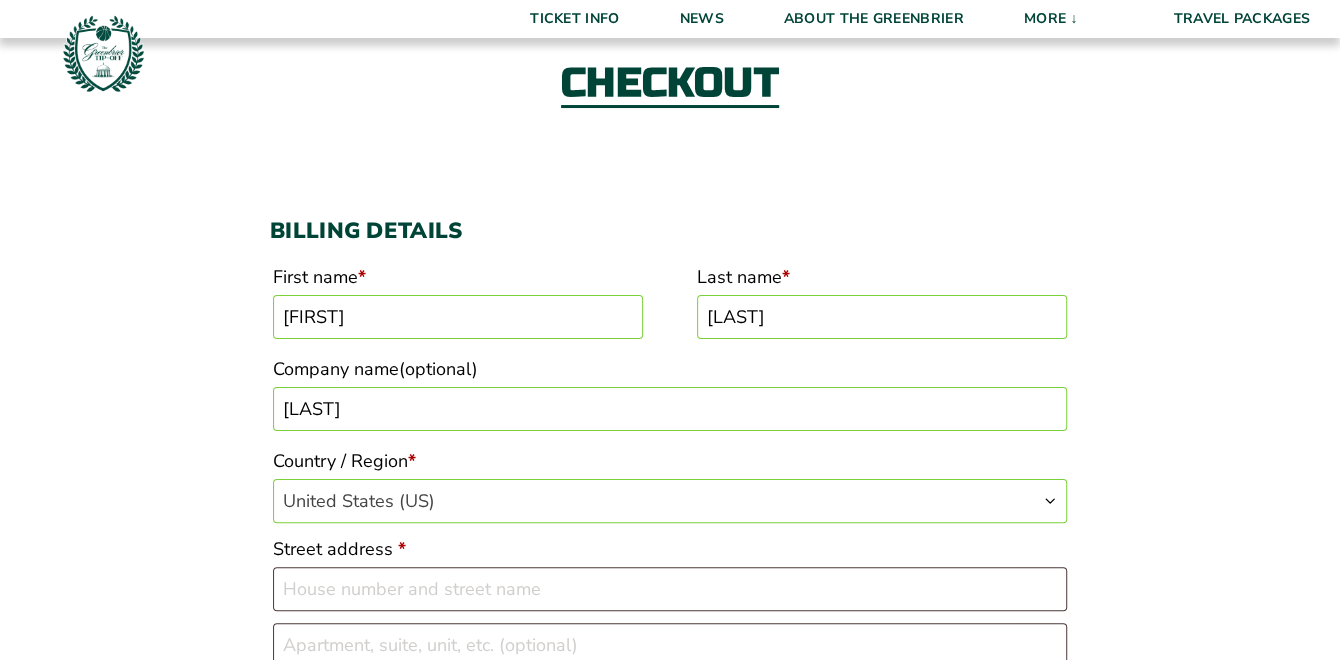 click on "Turner Padget" at bounding box center [670, 409] 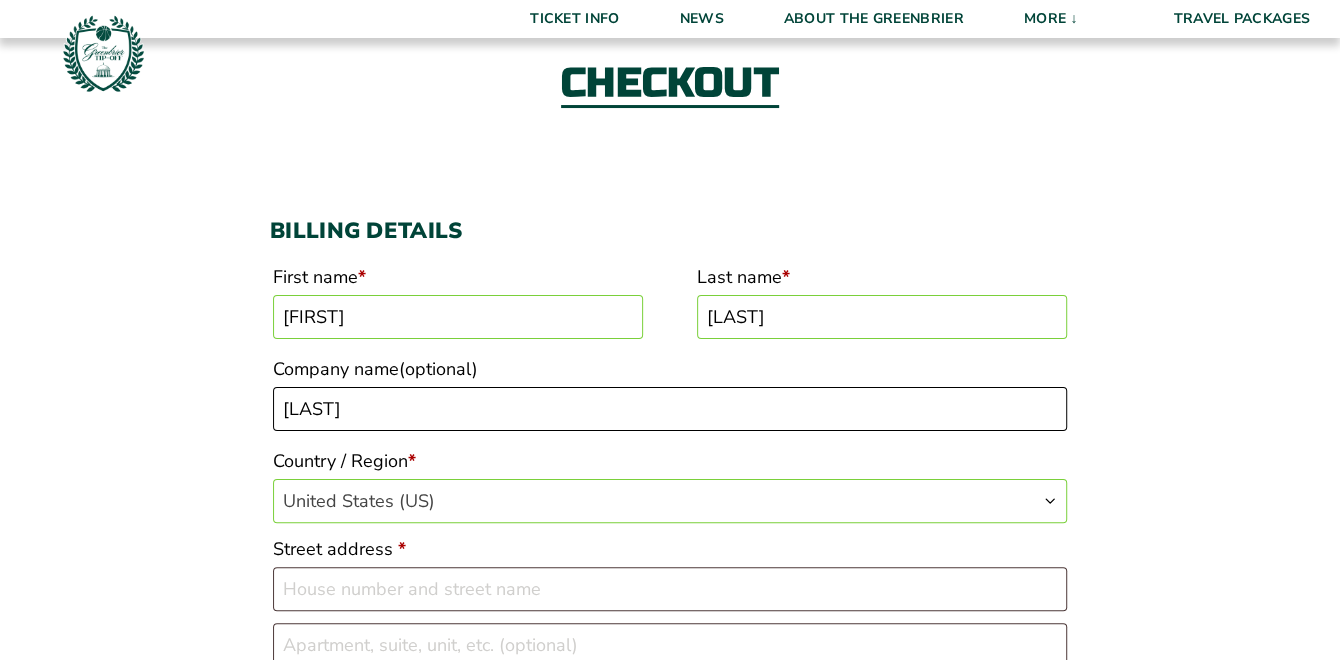 type on "T" 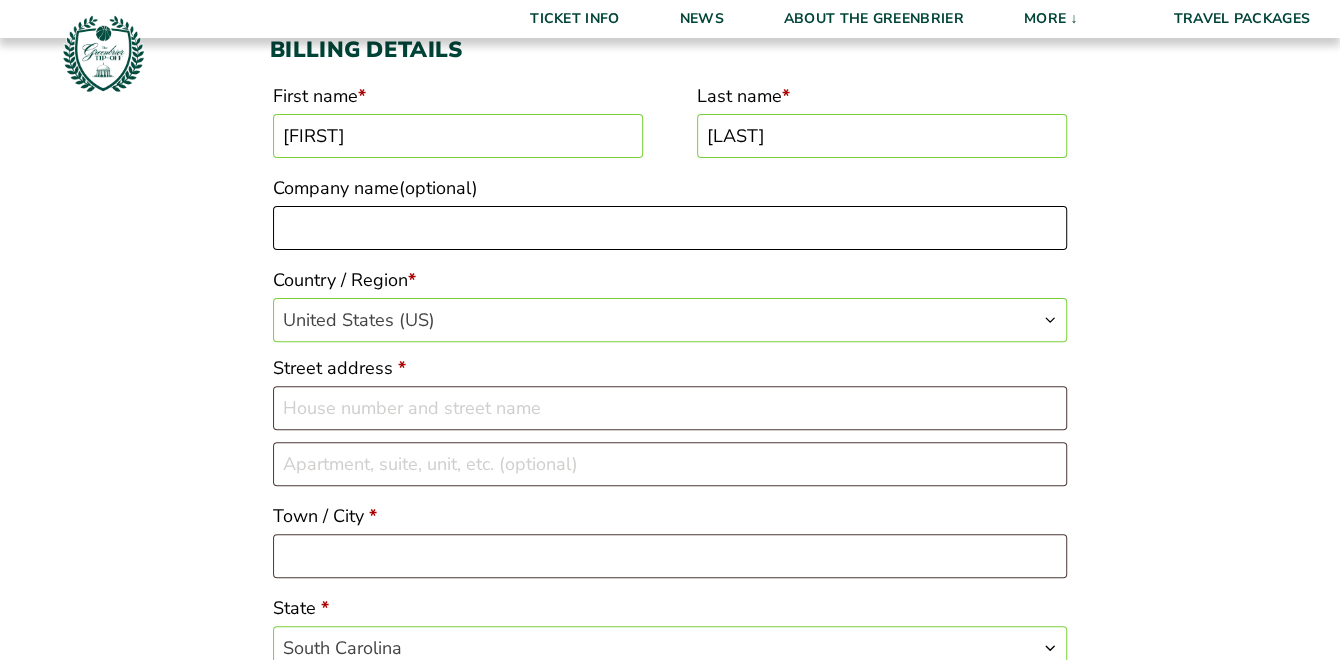 scroll, scrollTop: 309, scrollLeft: 0, axis: vertical 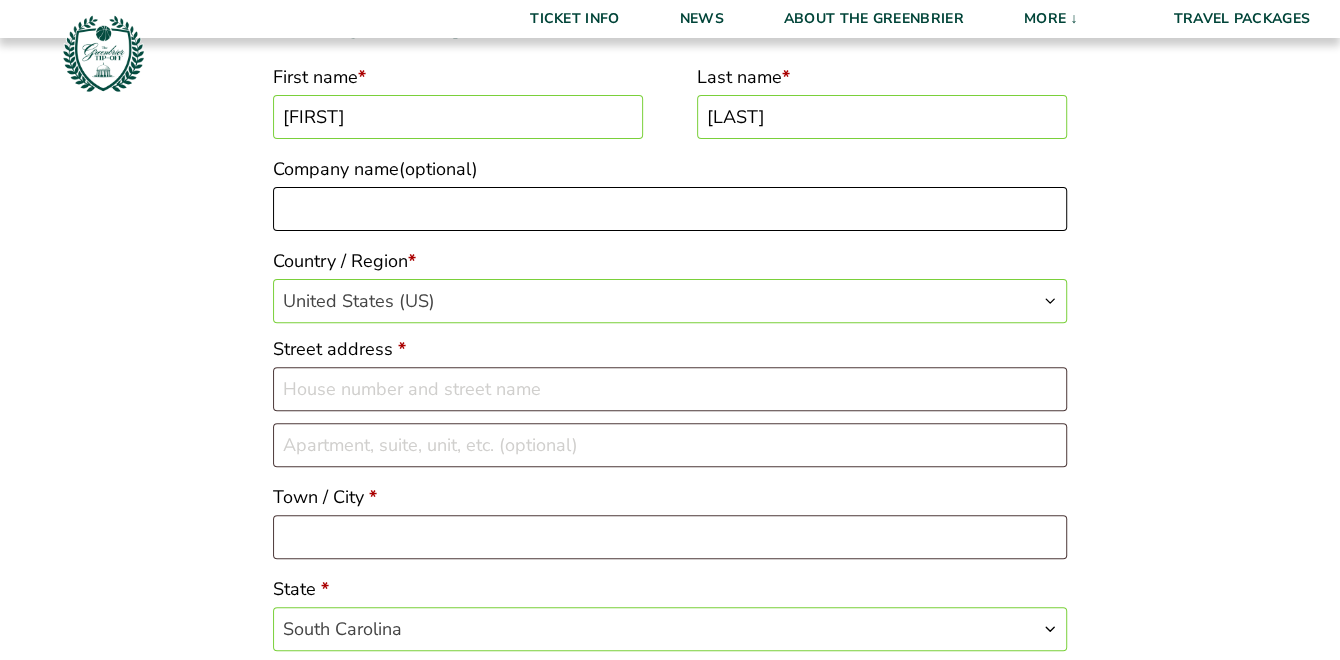 type 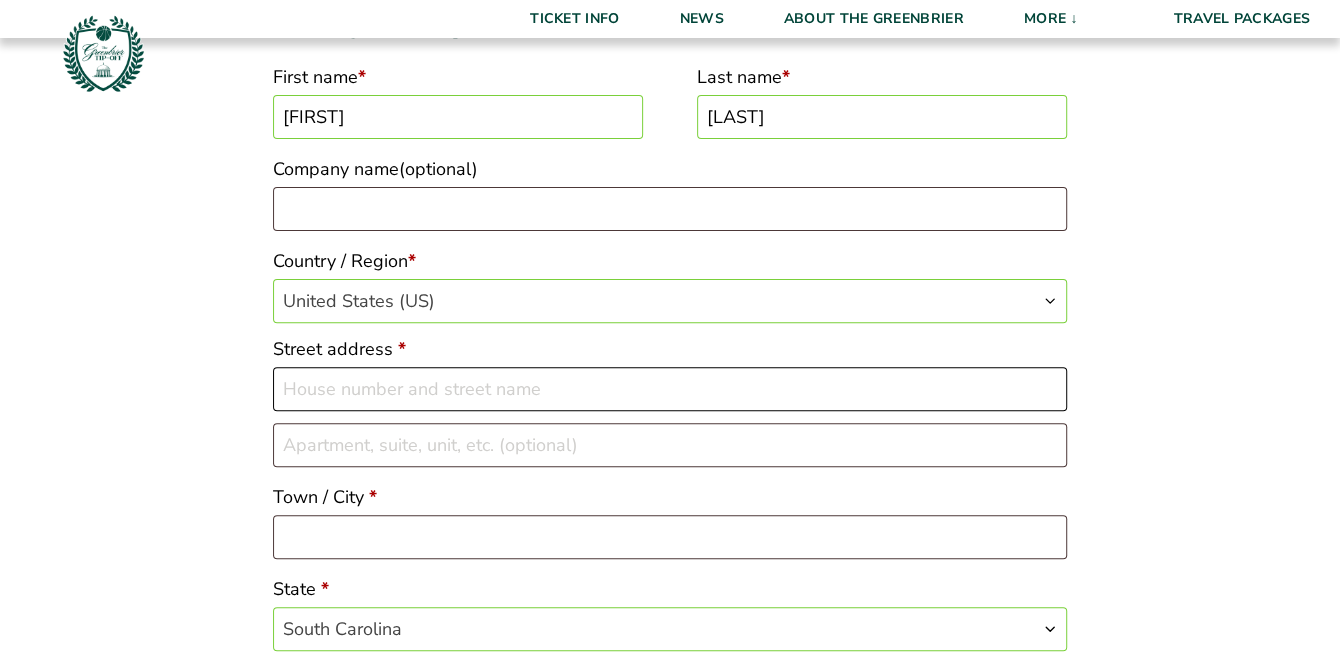 click on "Street address   *" at bounding box center (670, 389) 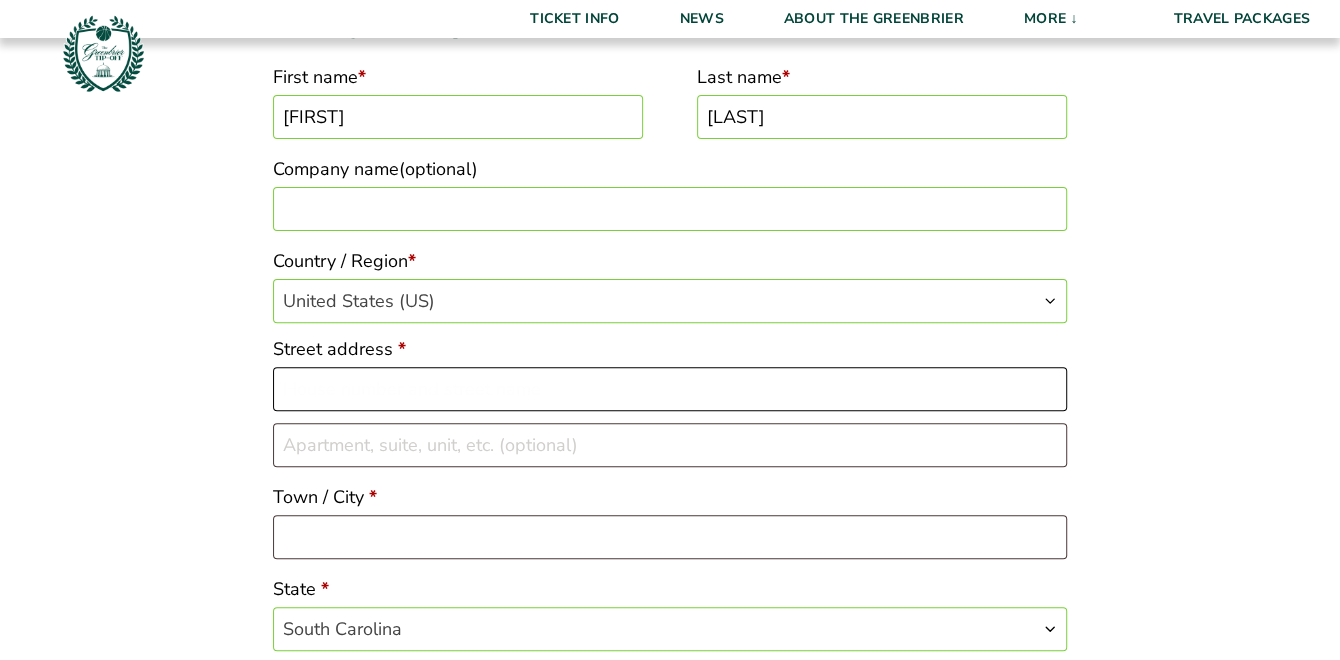 type on "111 Royal Palm Boulevard" 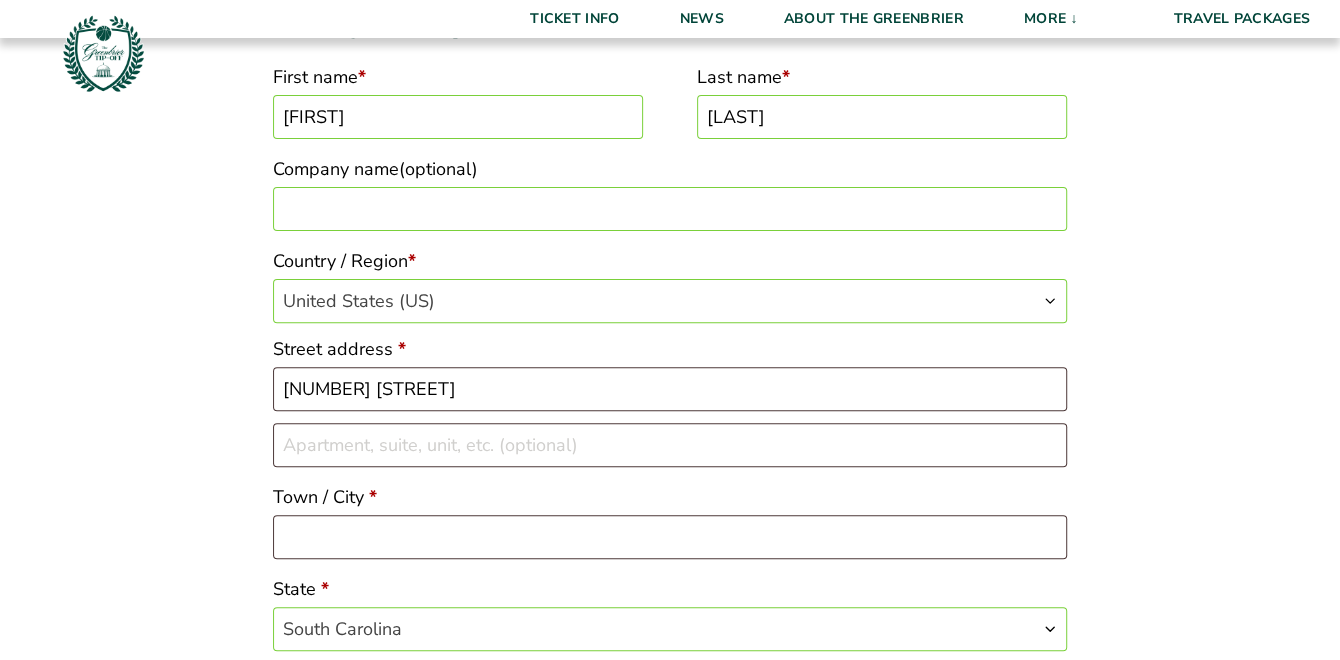 type on "Turner Padget" 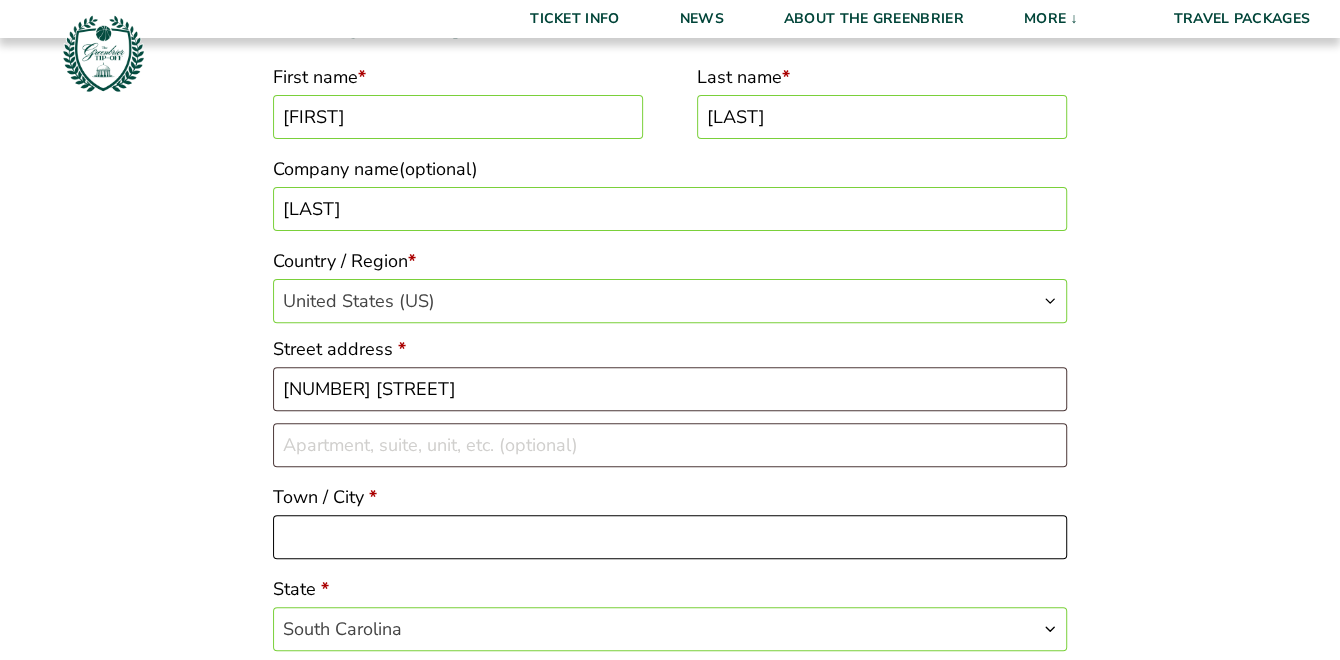 type on "Columbia" 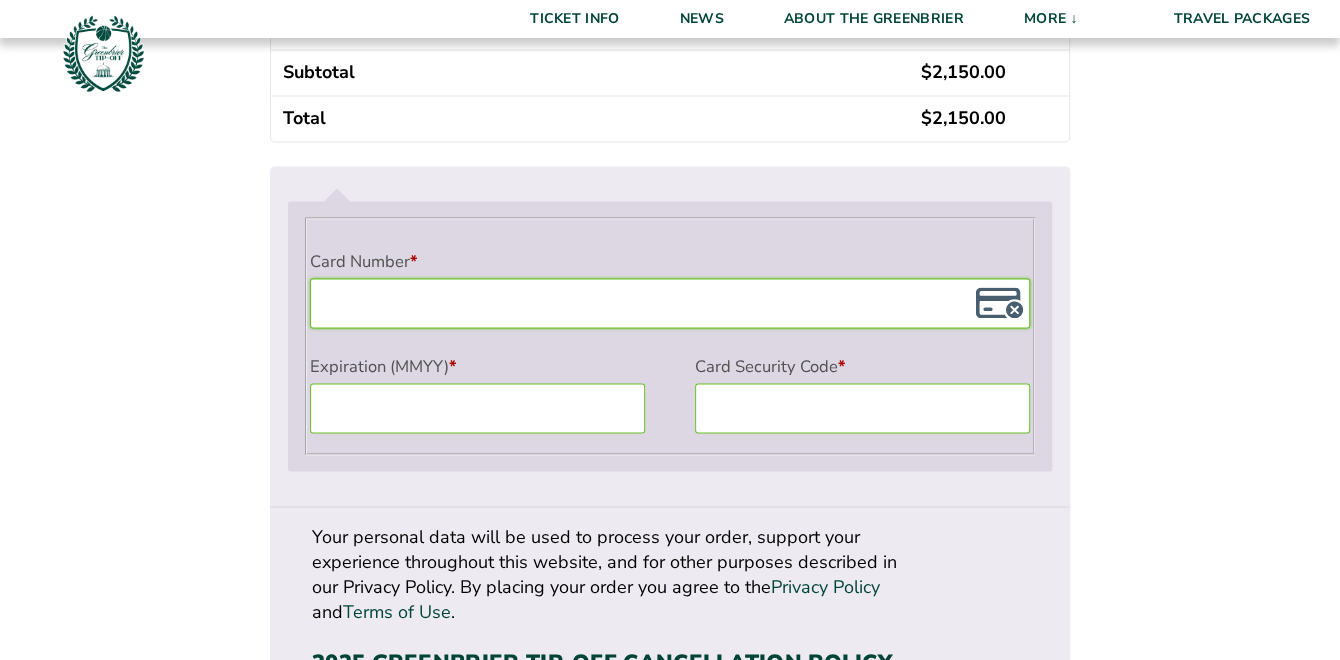 scroll, scrollTop: 1809, scrollLeft: 0, axis: vertical 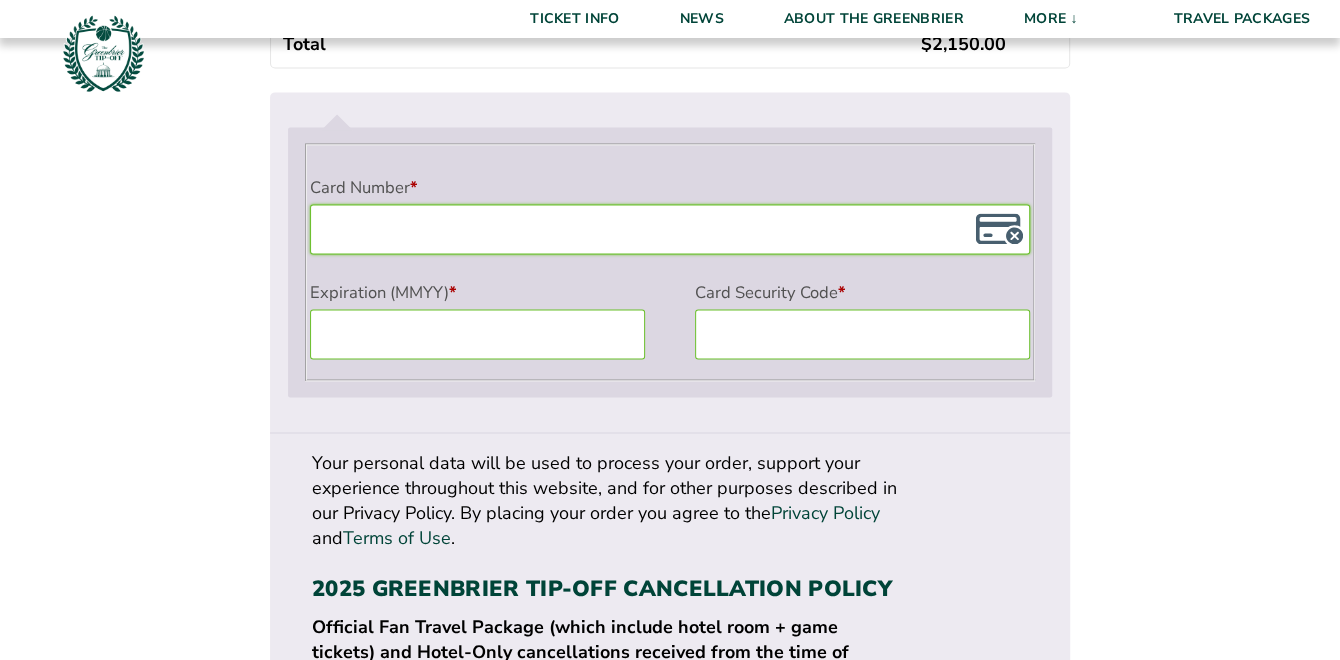 click on "Place order" at bounding box center (977, 909) 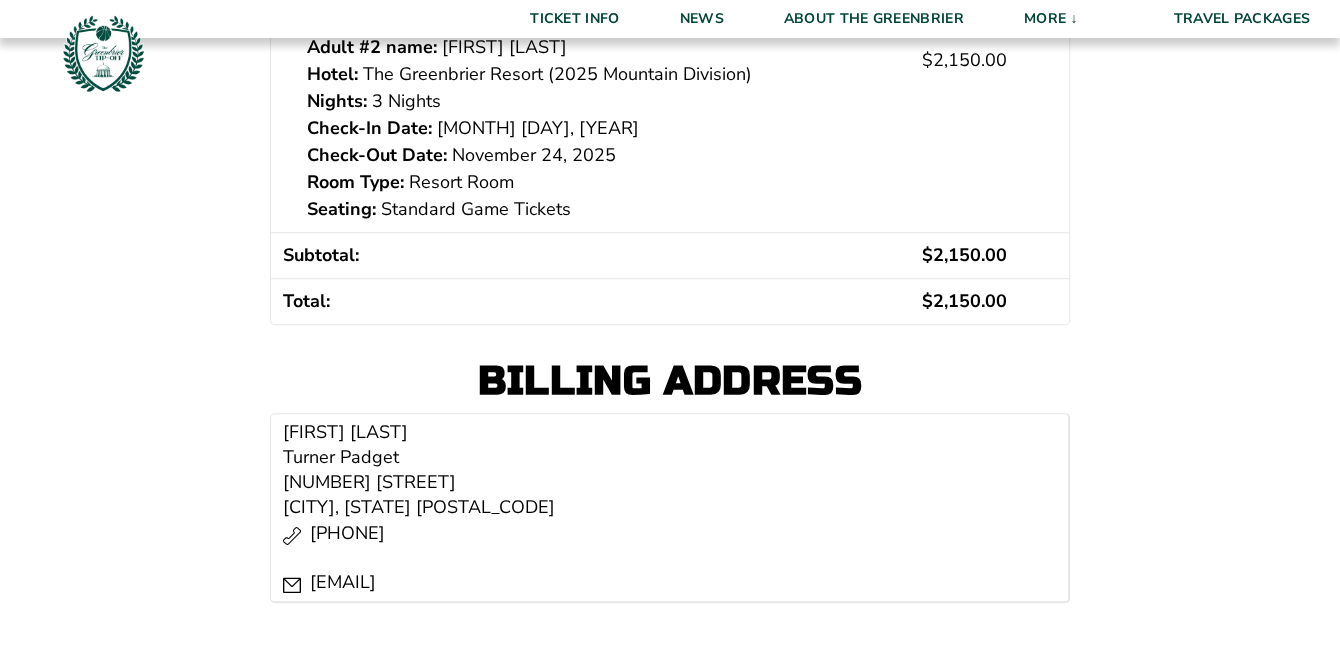 scroll, scrollTop: 658, scrollLeft: 0, axis: vertical 